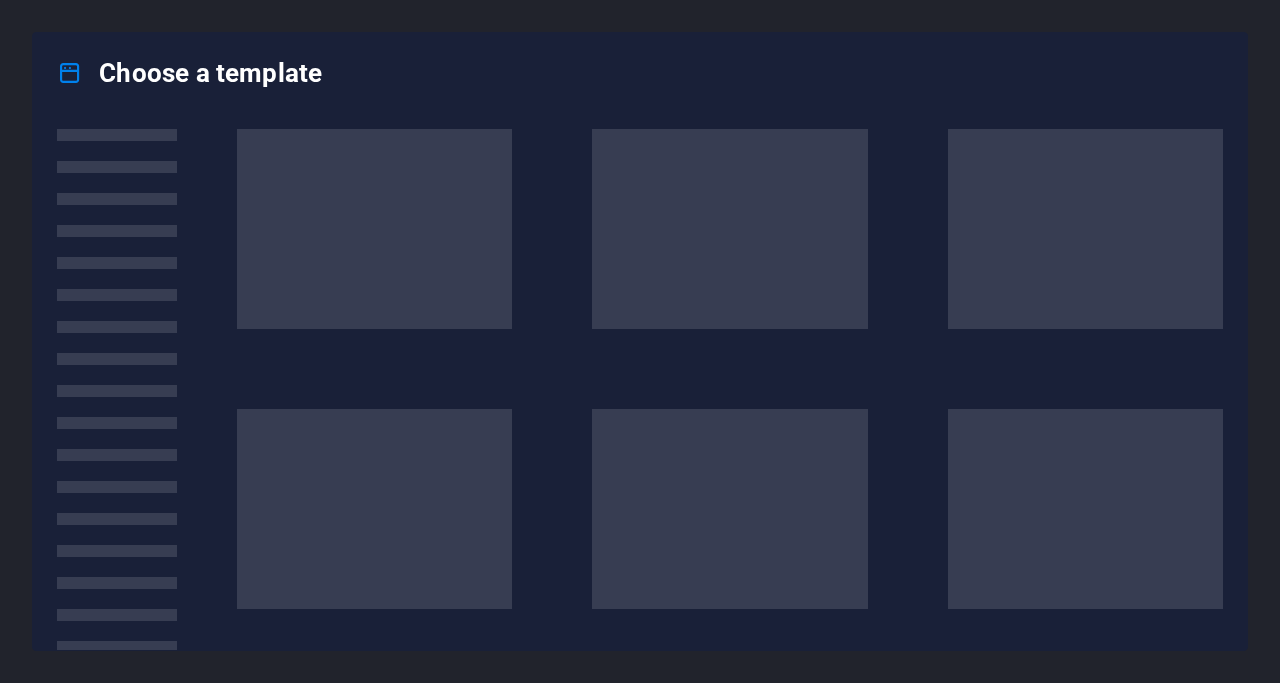 scroll, scrollTop: 0, scrollLeft: 0, axis: both 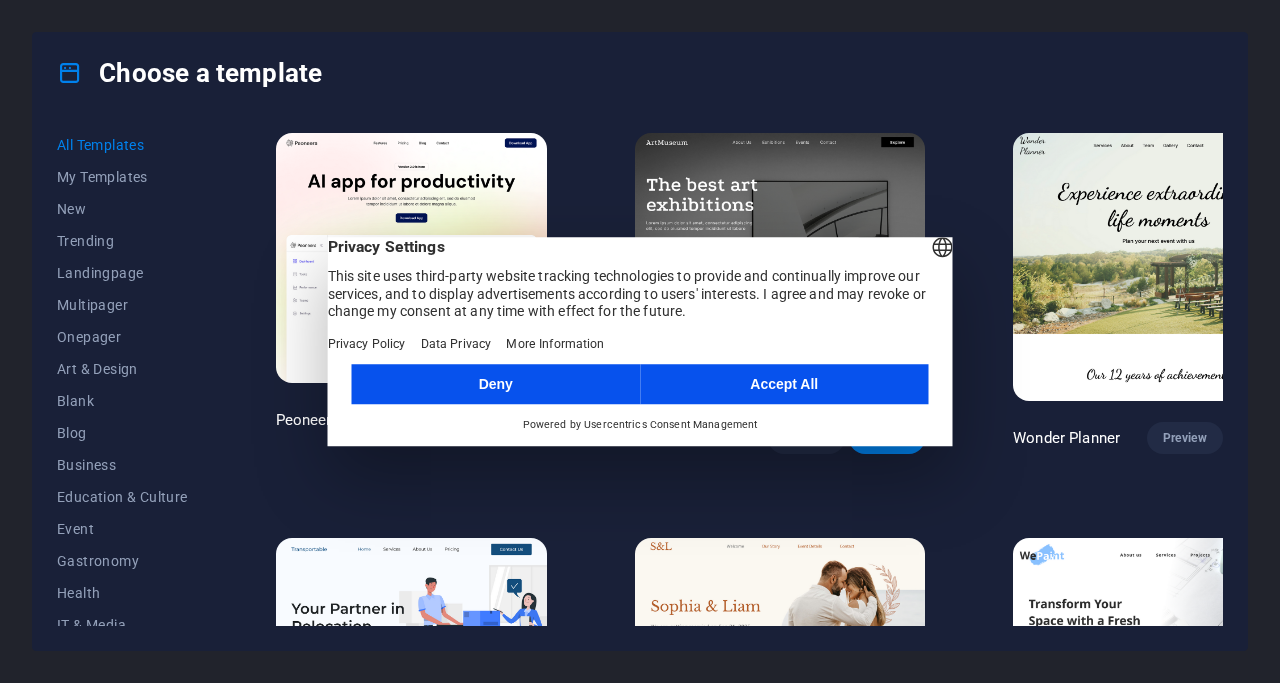click on "Accept All" at bounding box center (784, 384) 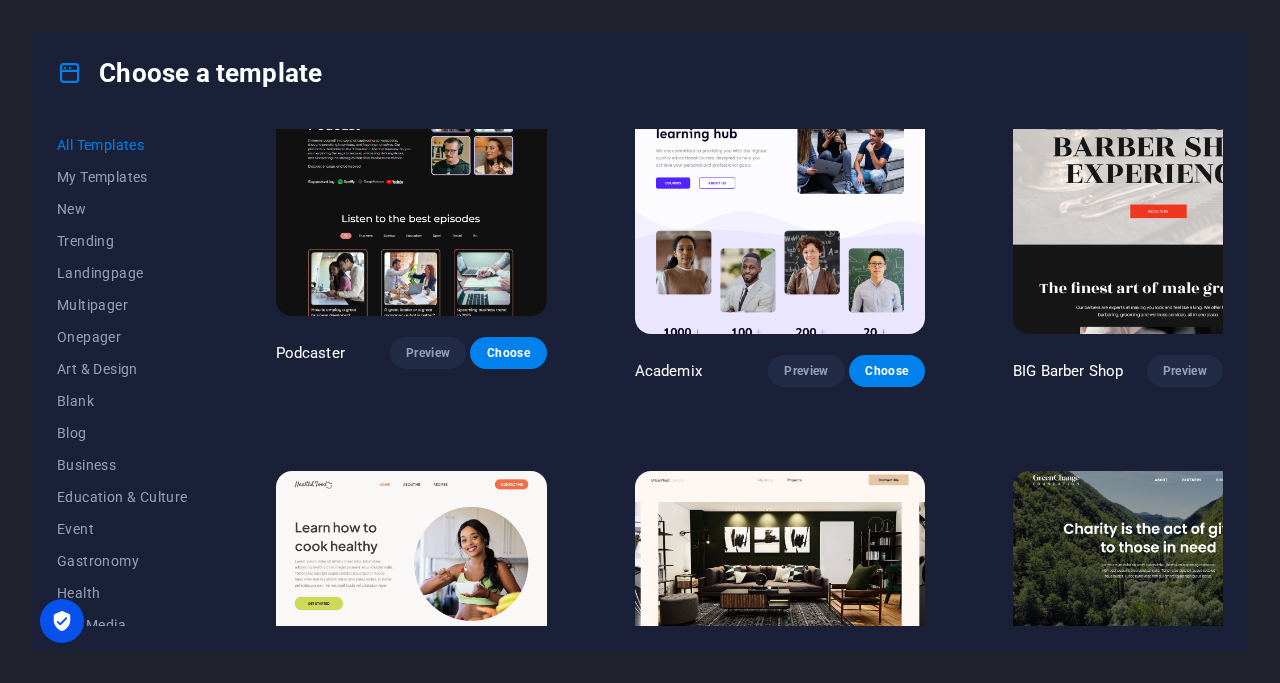 scroll, scrollTop: 1234, scrollLeft: 0, axis: vertical 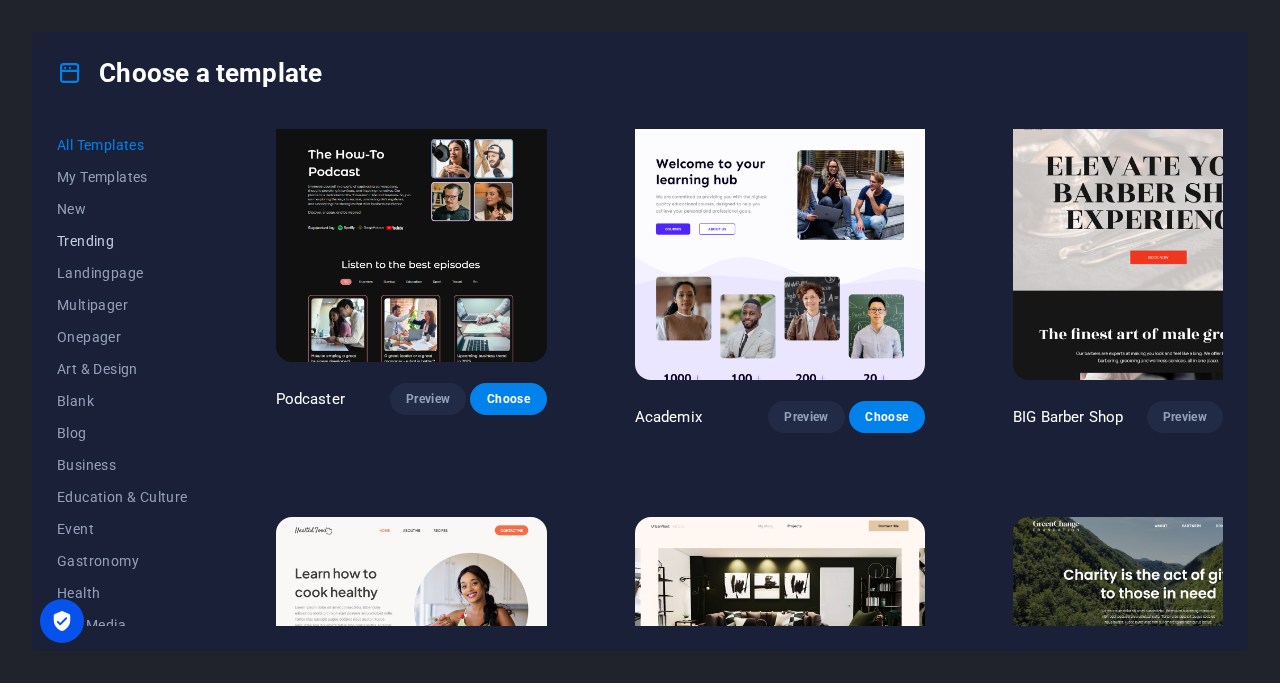 click on "Trending" at bounding box center (122, 241) 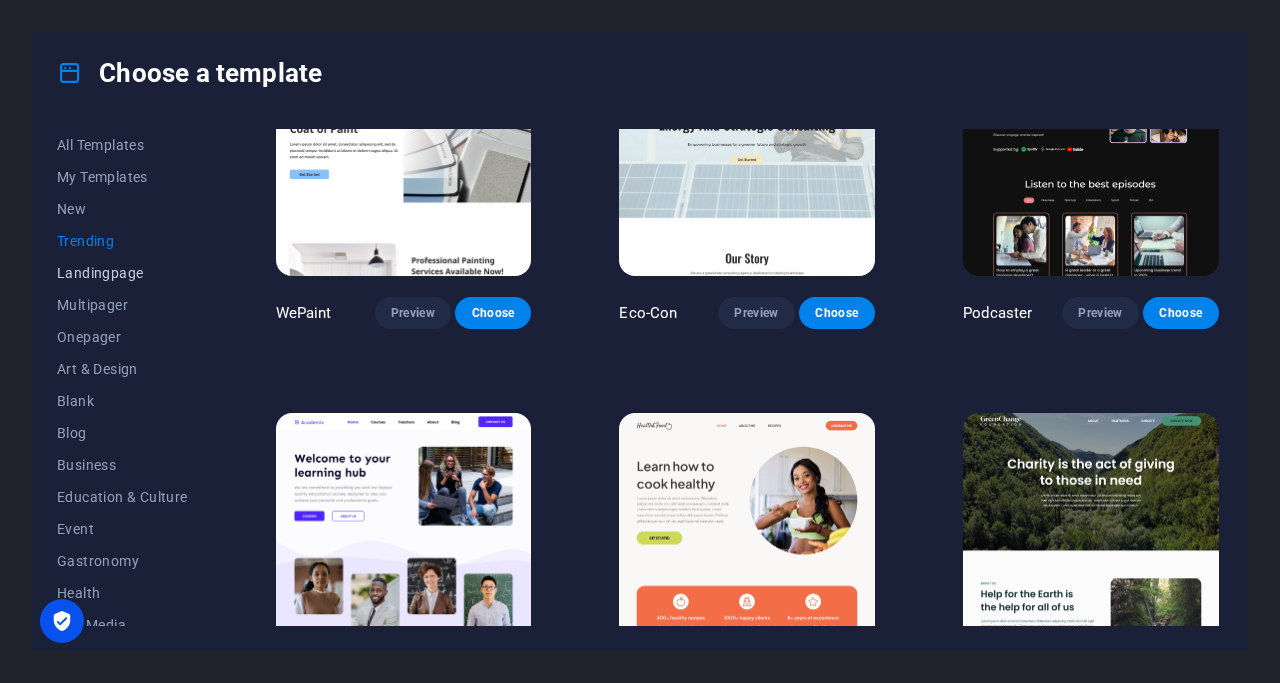 click on "Landingpage" at bounding box center (122, 273) 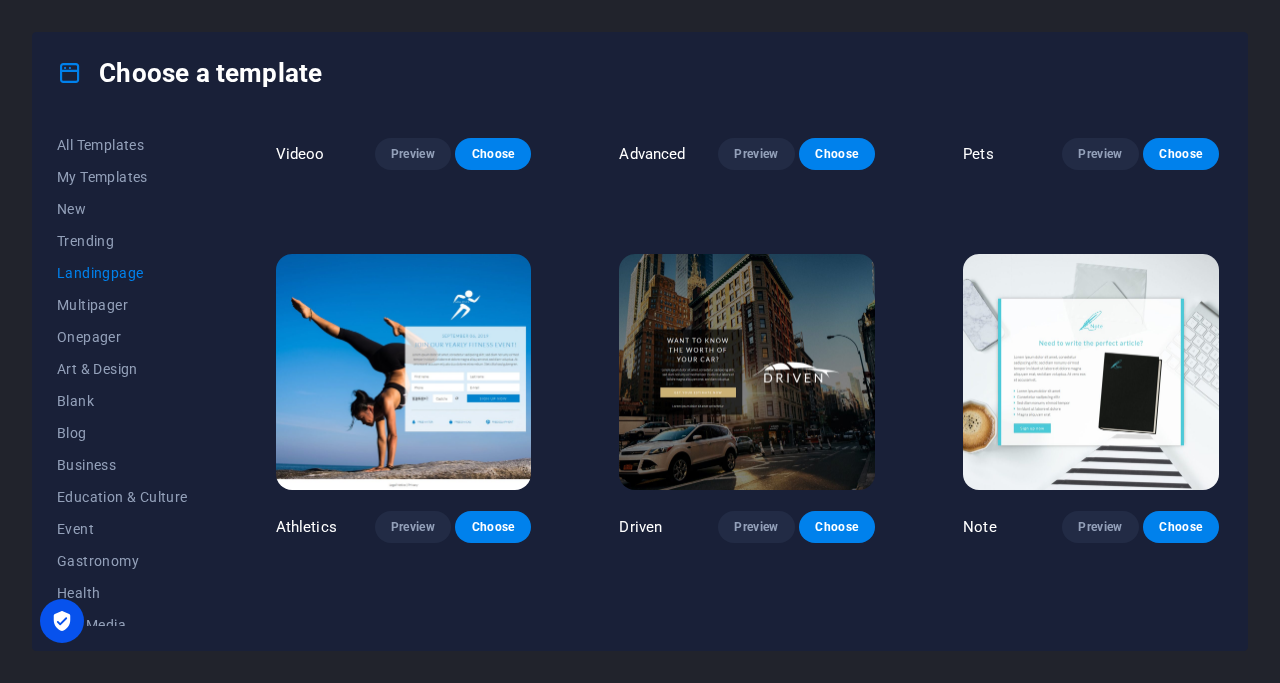scroll, scrollTop: 999, scrollLeft: 0, axis: vertical 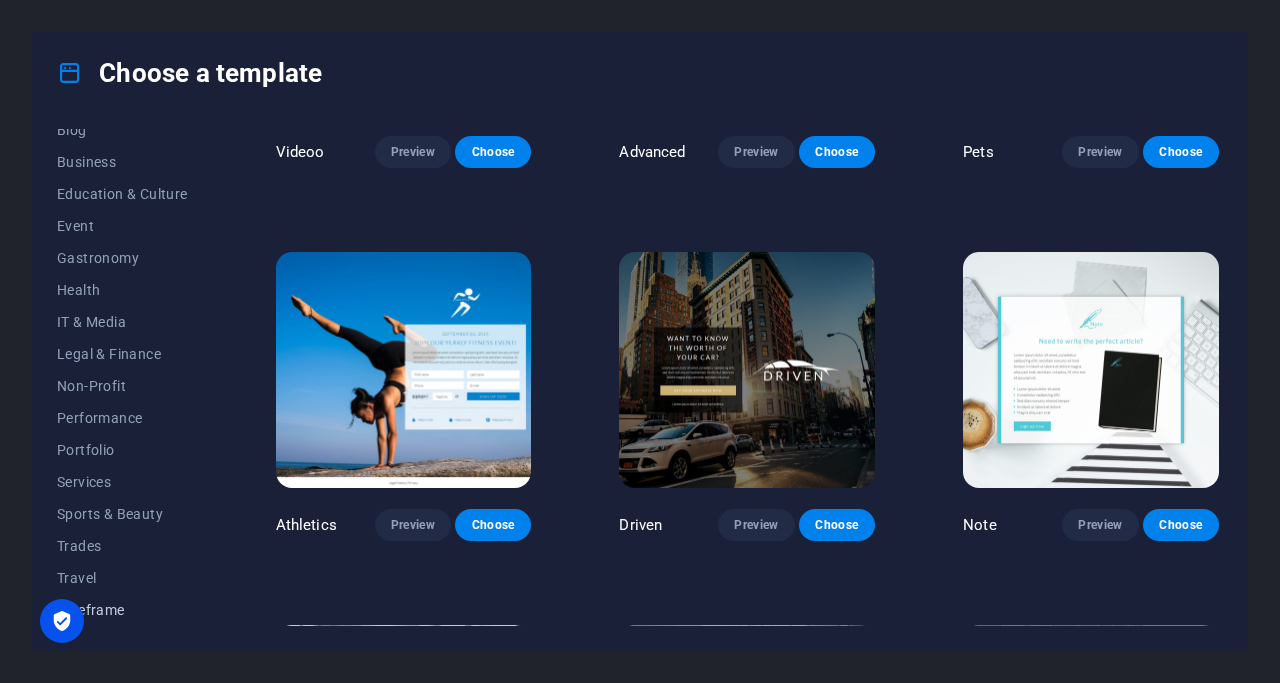 click on "Wireframe" at bounding box center [122, 610] 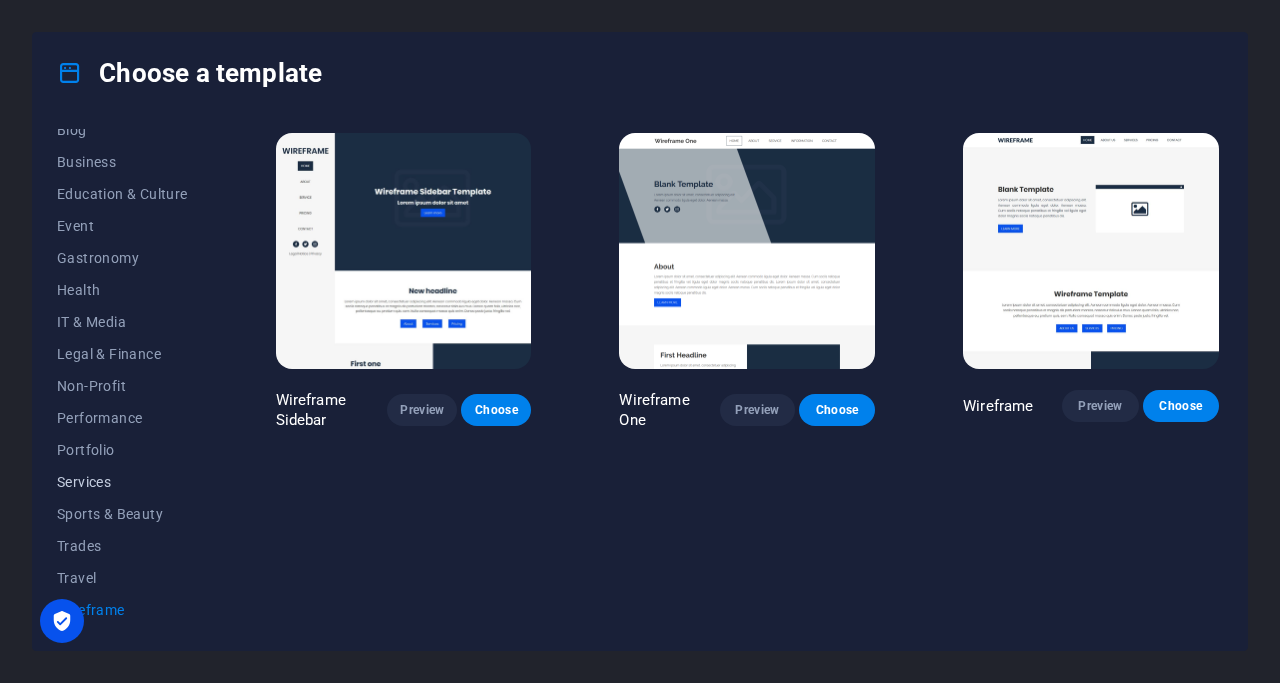 click on "Services" at bounding box center (122, 482) 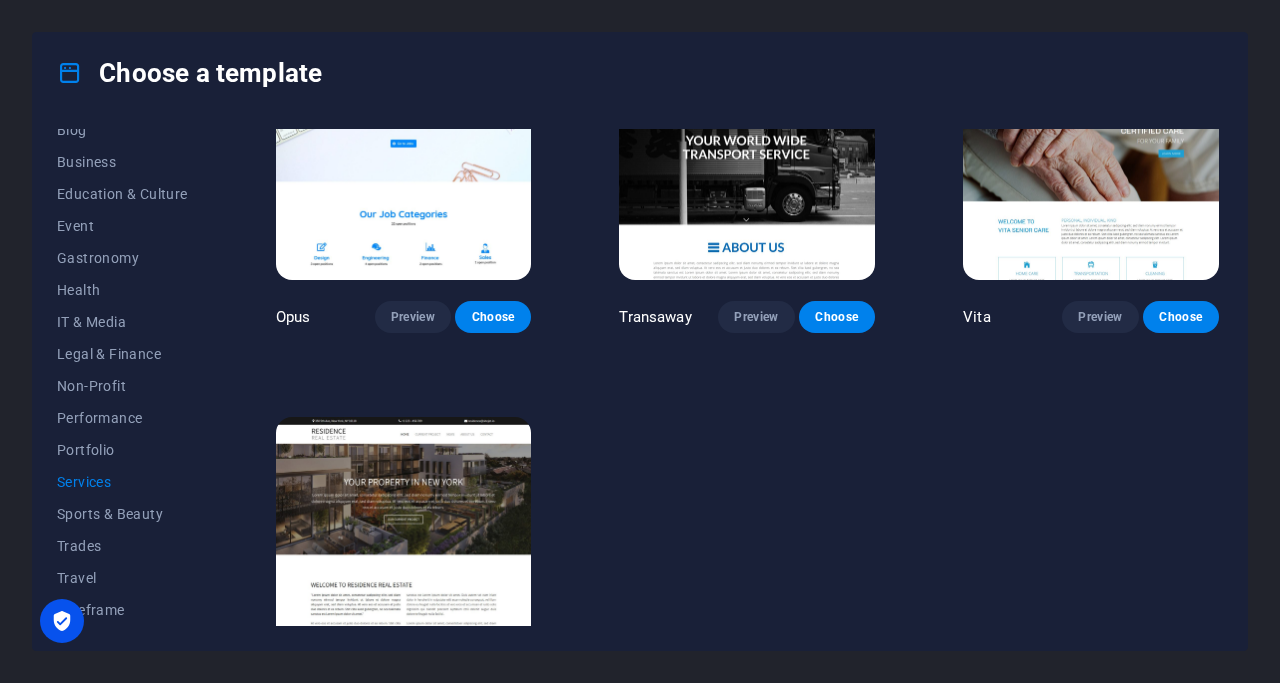 scroll, scrollTop: 2032, scrollLeft: 0, axis: vertical 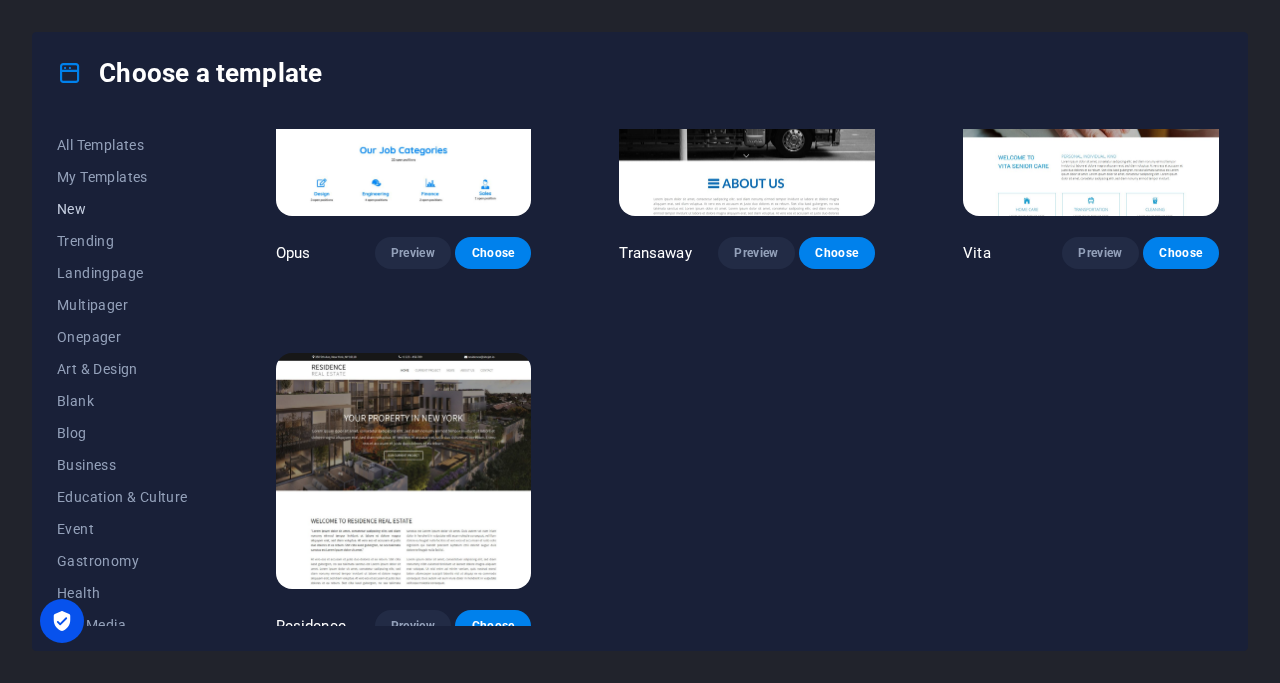click on "New" at bounding box center [122, 209] 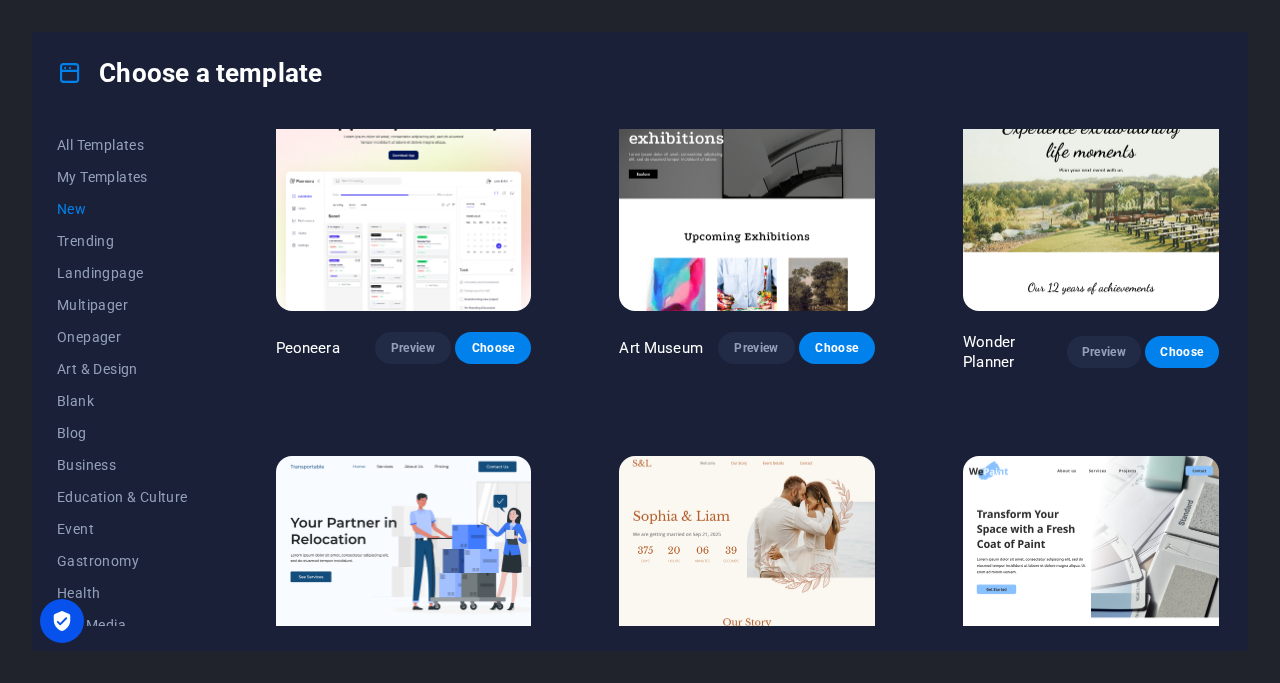 scroll, scrollTop: 0, scrollLeft: 0, axis: both 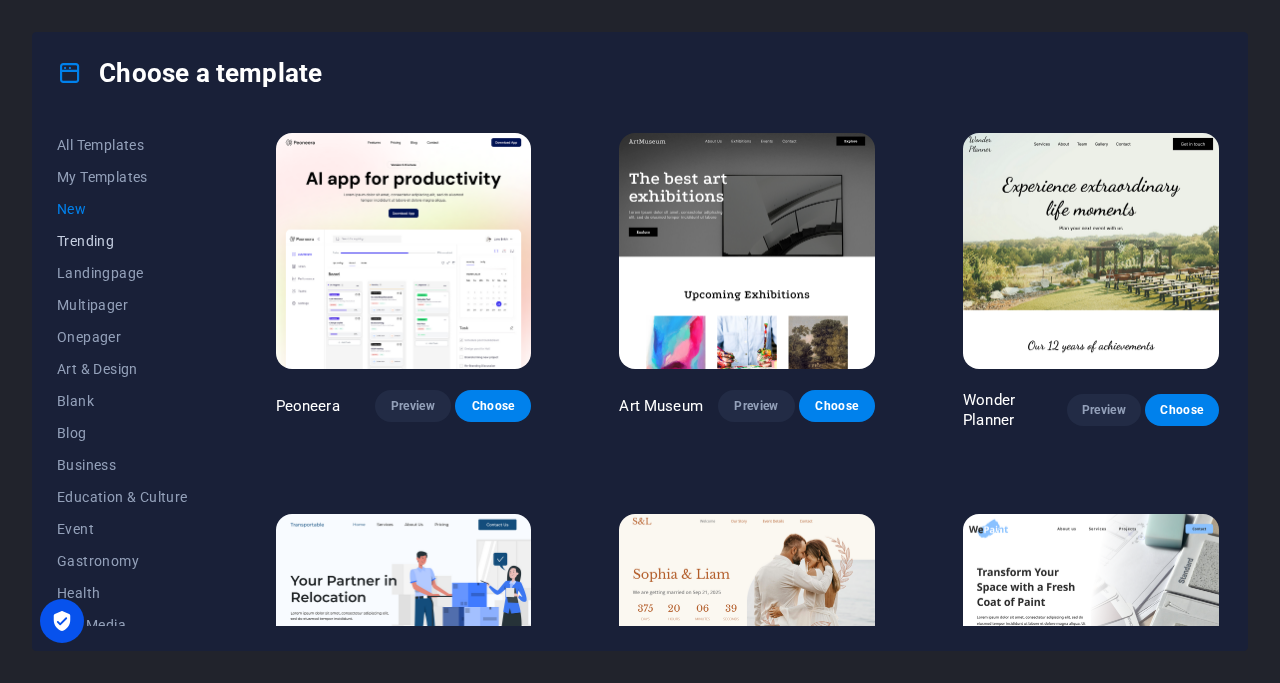 click on "Trending" at bounding box center [122, 241] 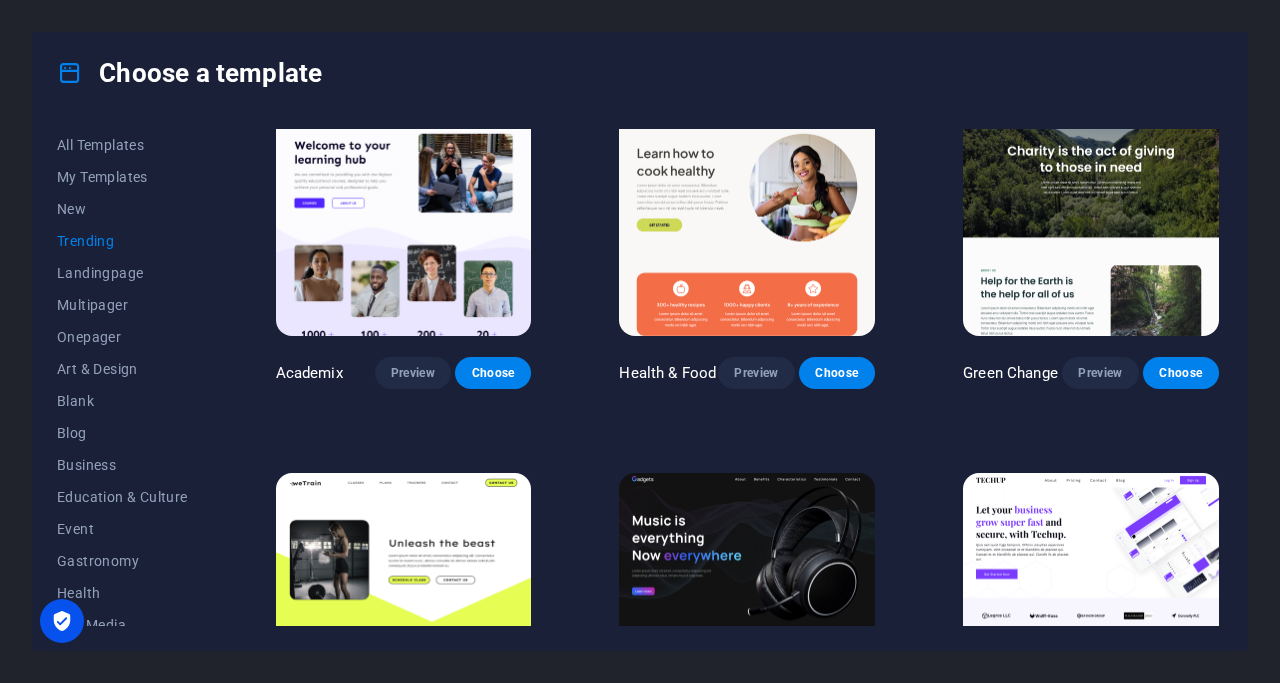 scroll, scrollTop: 1662, scrollLeft: 0, axis: vertical 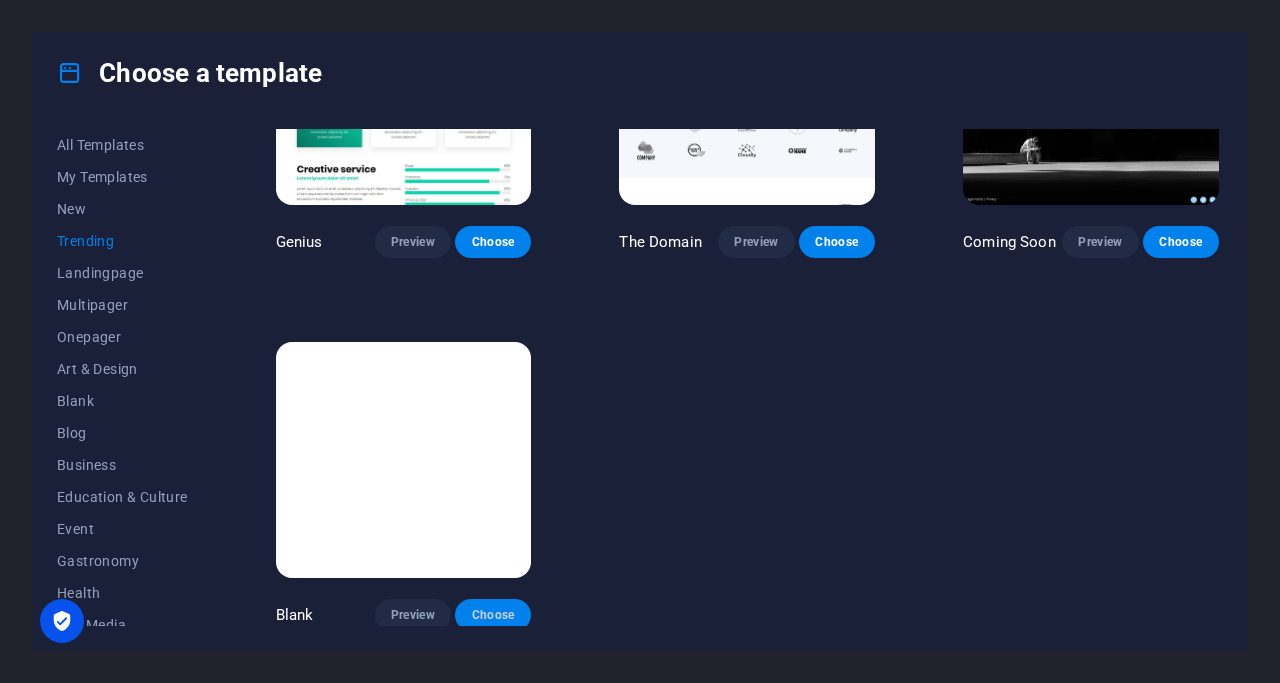 click on "Choose" at bounding box center (493, 615) 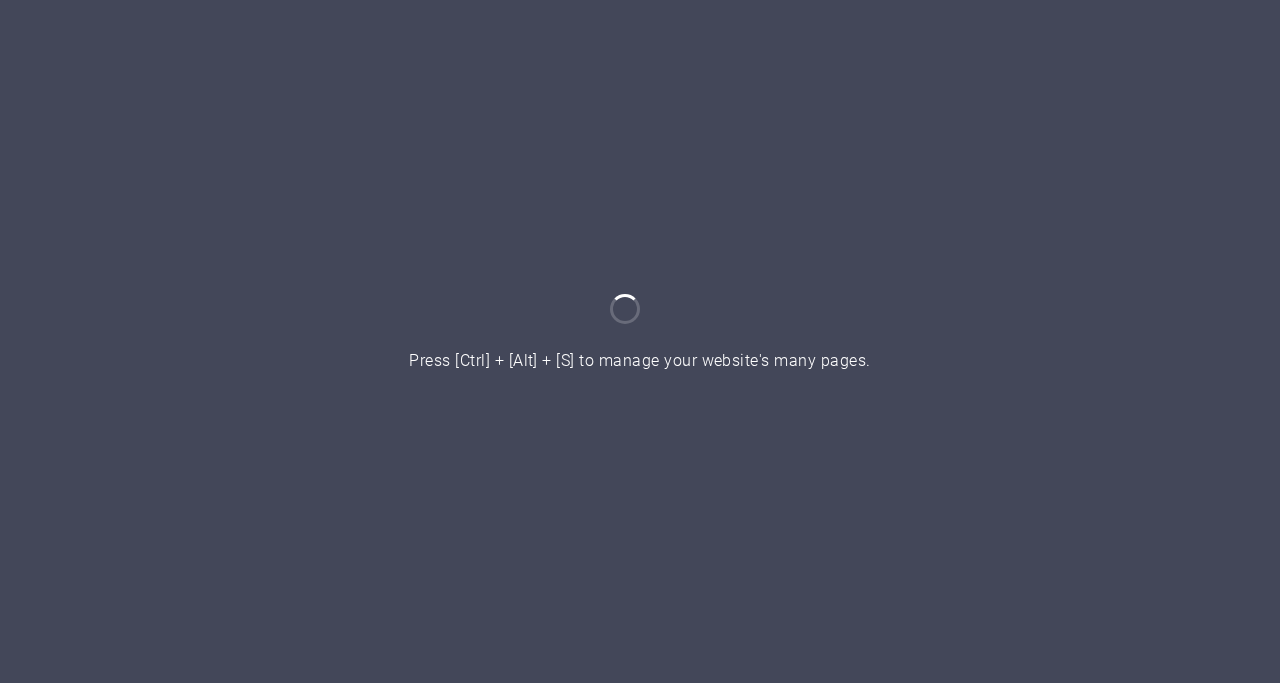 scroll, scrollTop: 0, scrollLeft: 0, axis: both 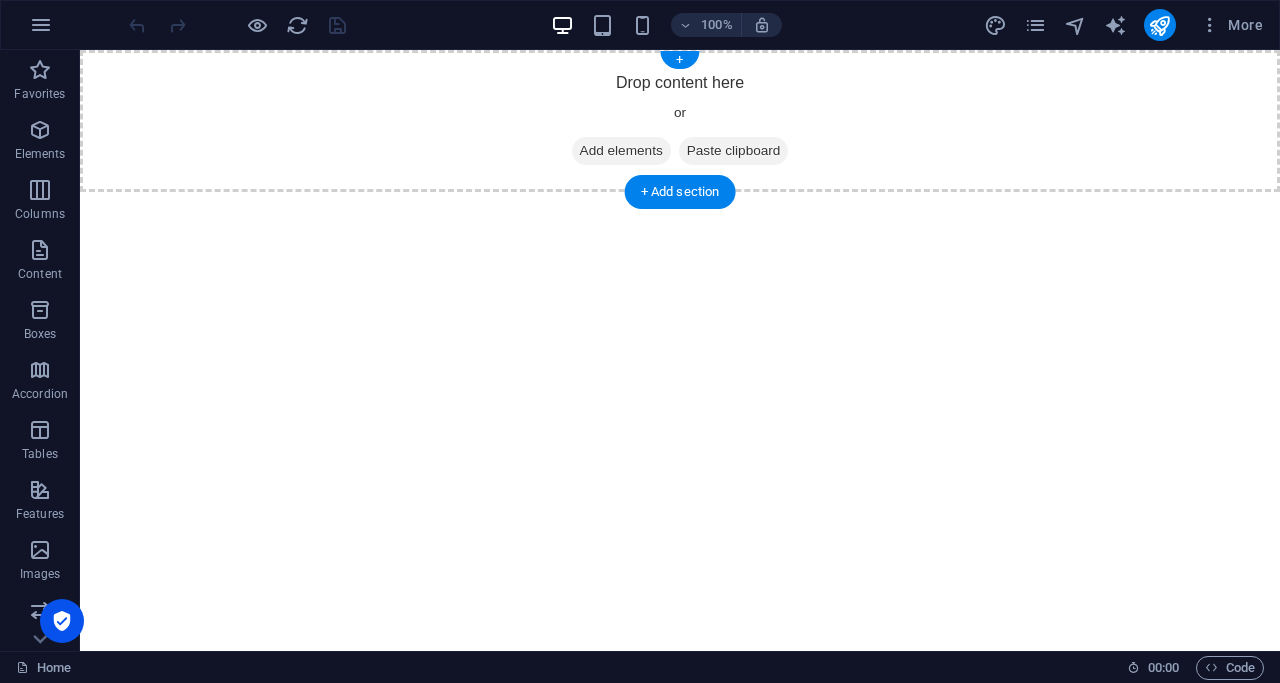 click on "Add elements" at bounding box center [621, 151] 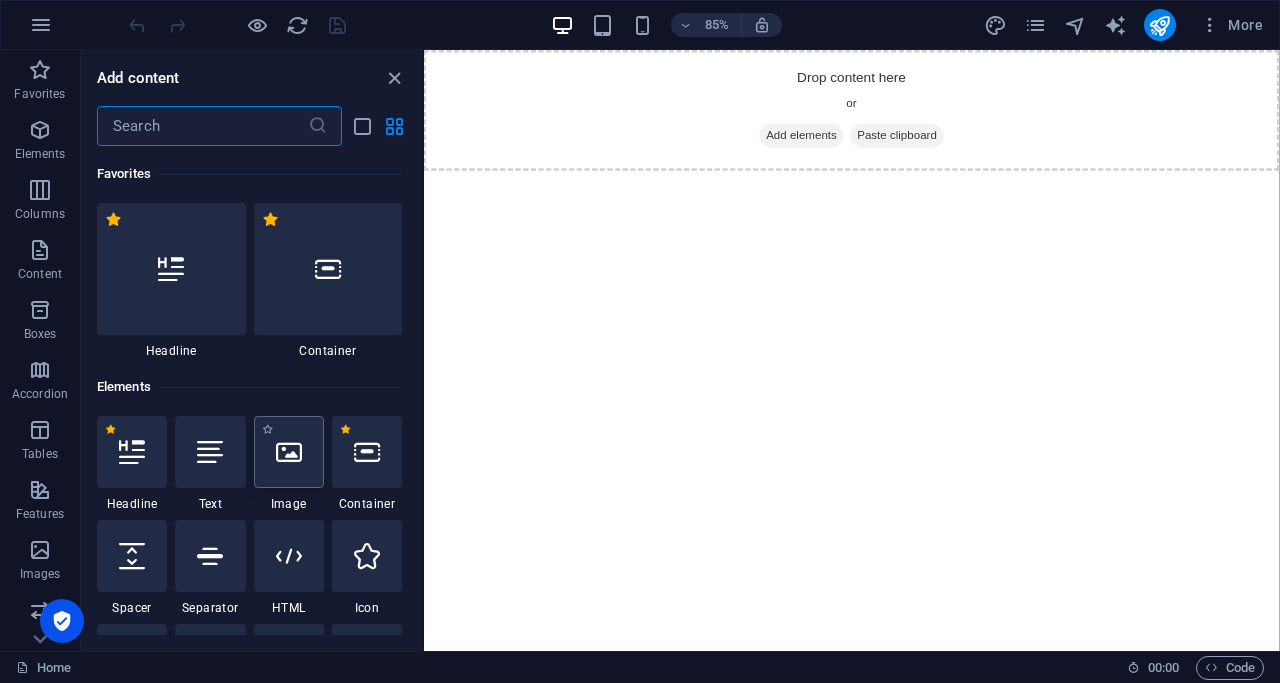 click at bounding box center [289, 452] 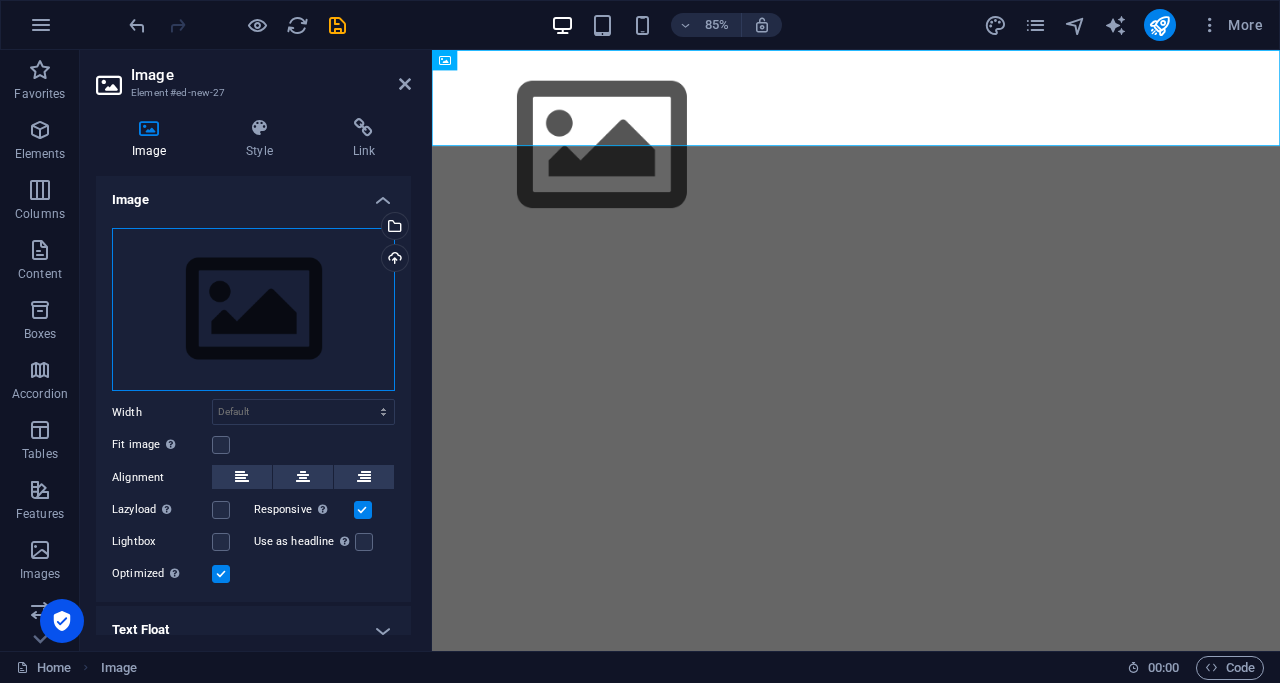 click on "Drag files here, click to choose files or select files from Files or our free stock photos & videos" at bounding box center (253, 310) 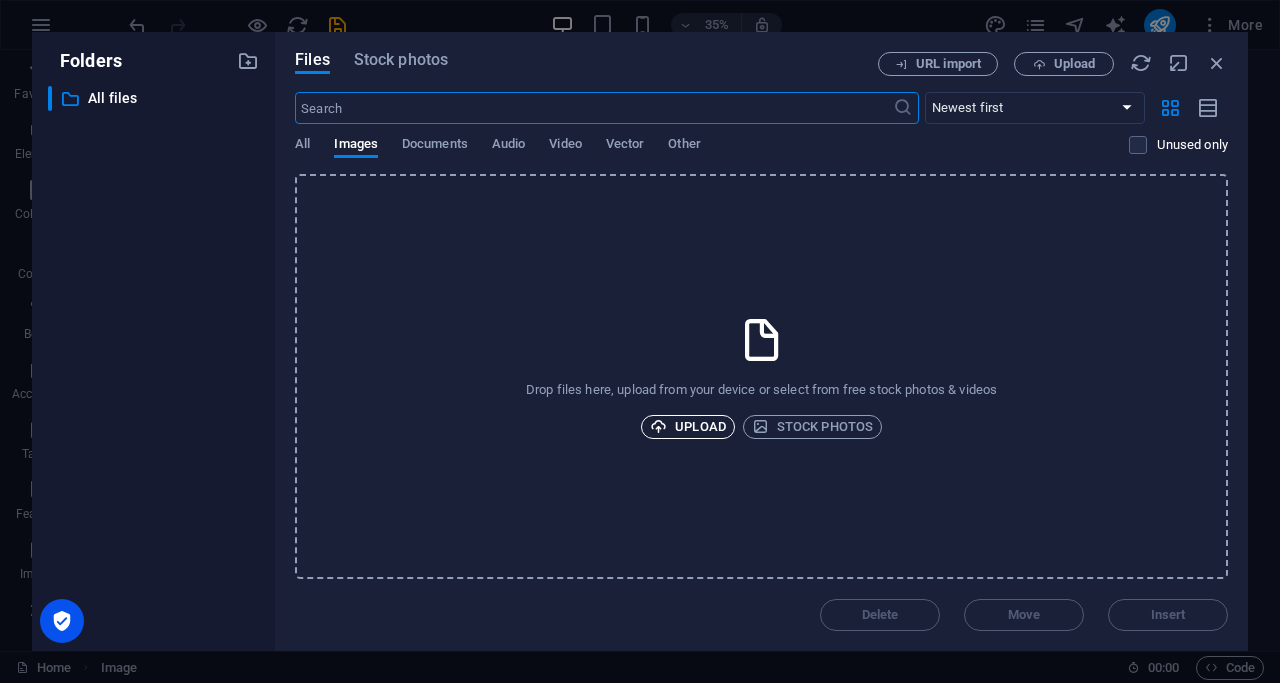 click on "Upload" at bounding box center (688, 427) 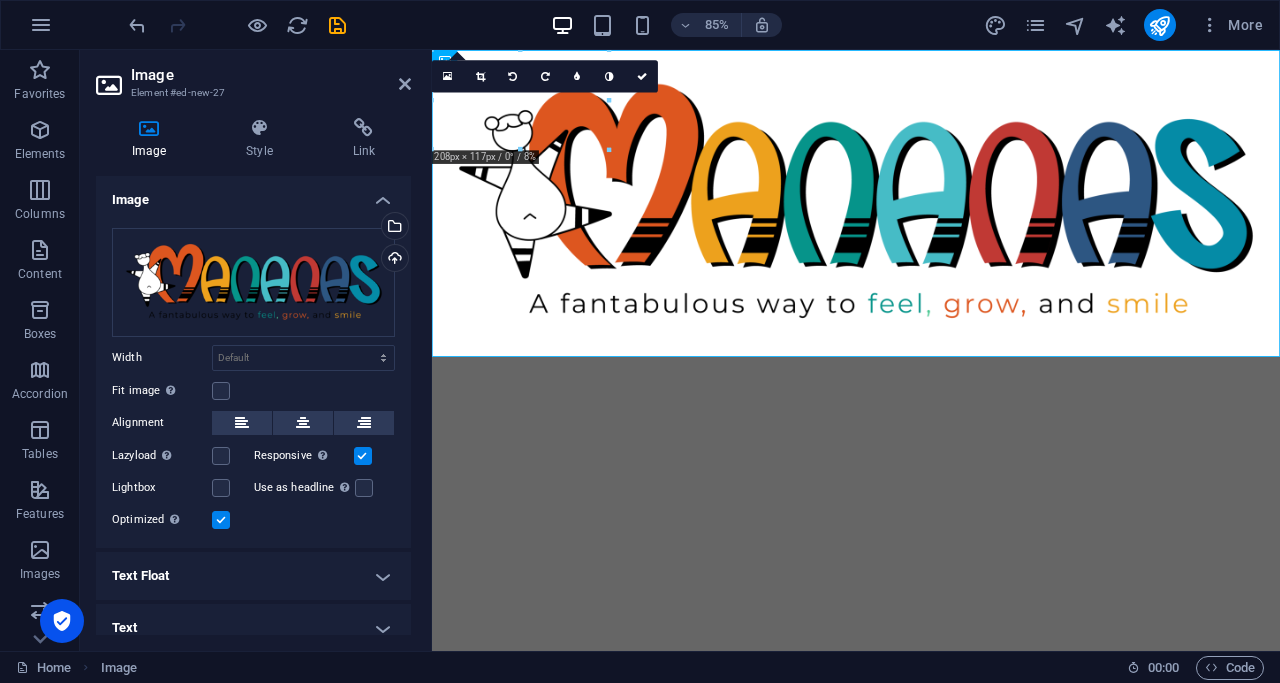 click on "Skip to main content" at bounding box center [931, 230] 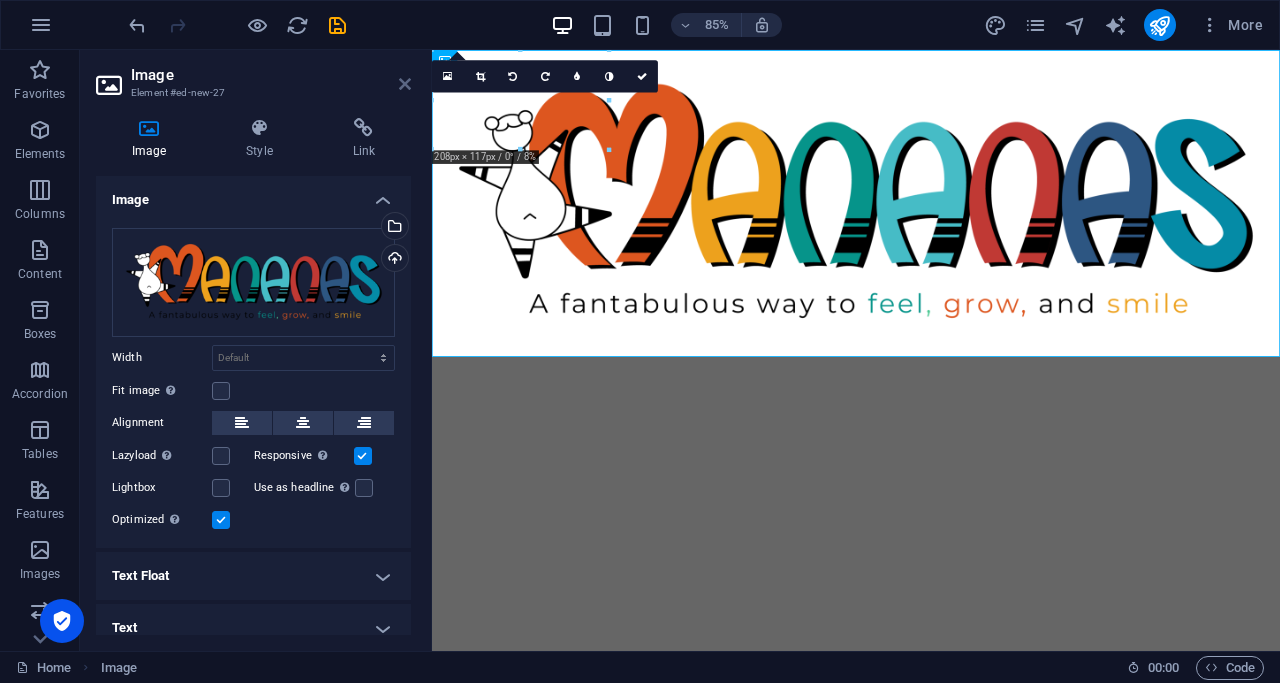 click at bounding box center [405, 84] 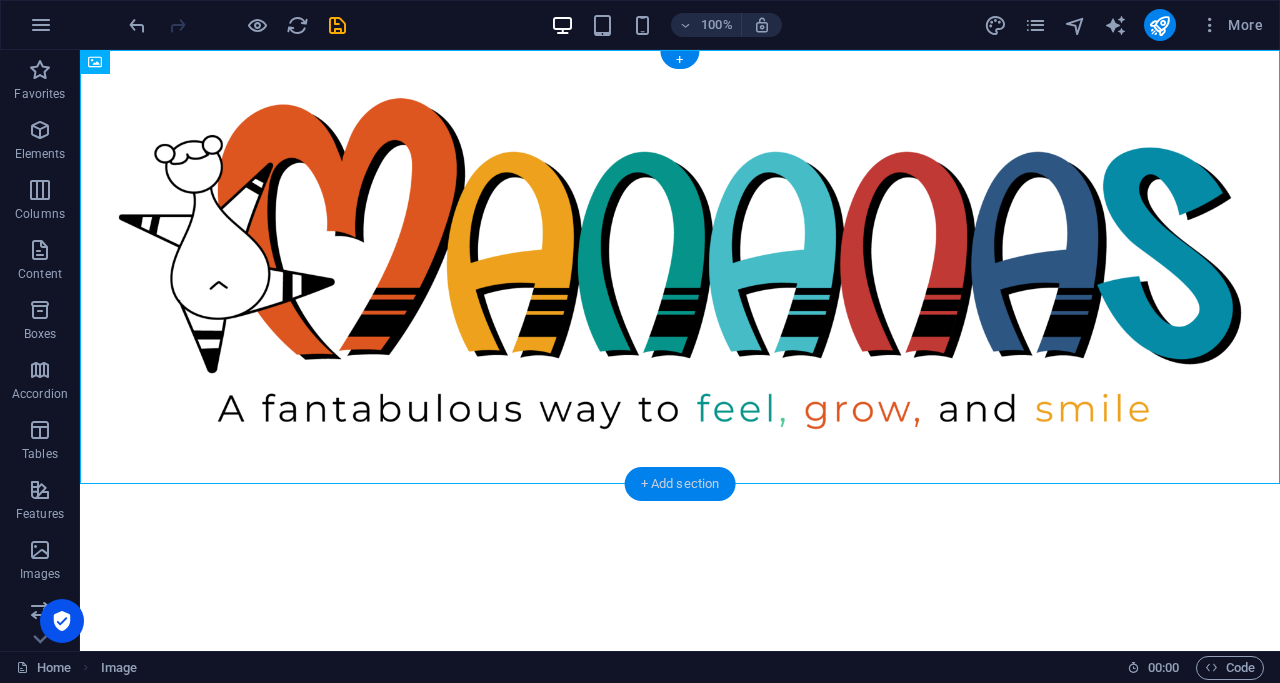 click on "+ Add section" at bounding box center (680, 484) 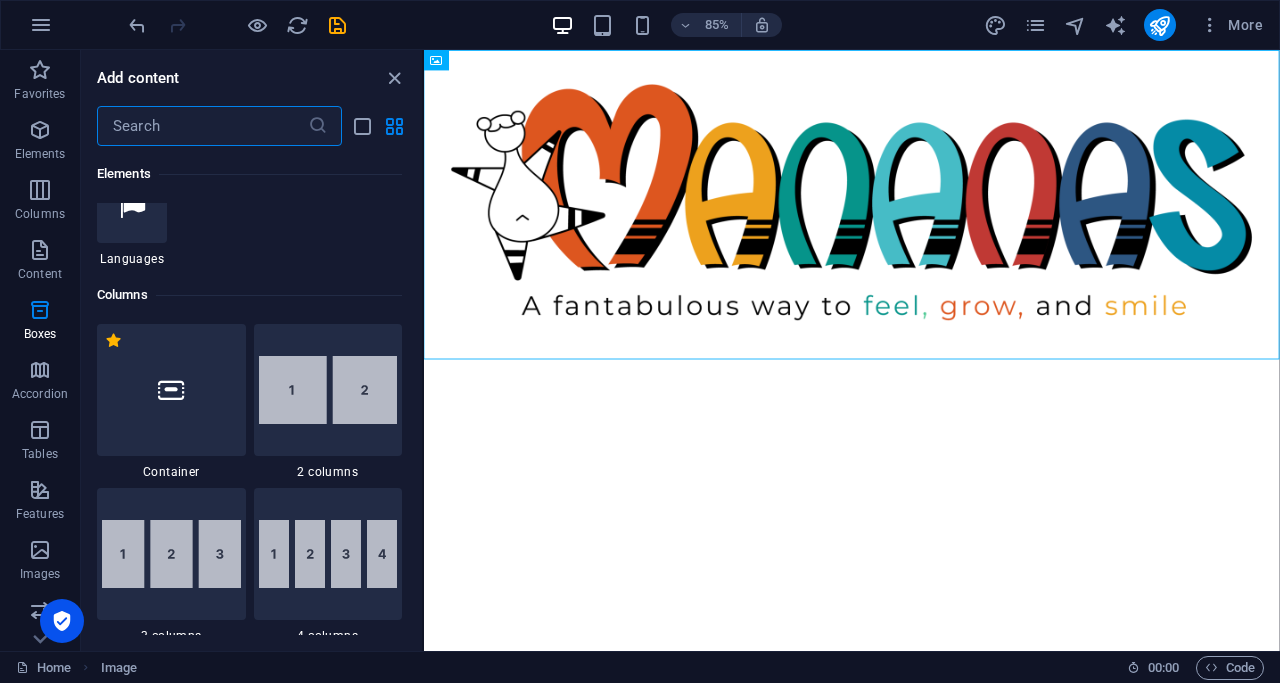 scroll, scrollTop: 0, scrollLeft: 0, axis: both 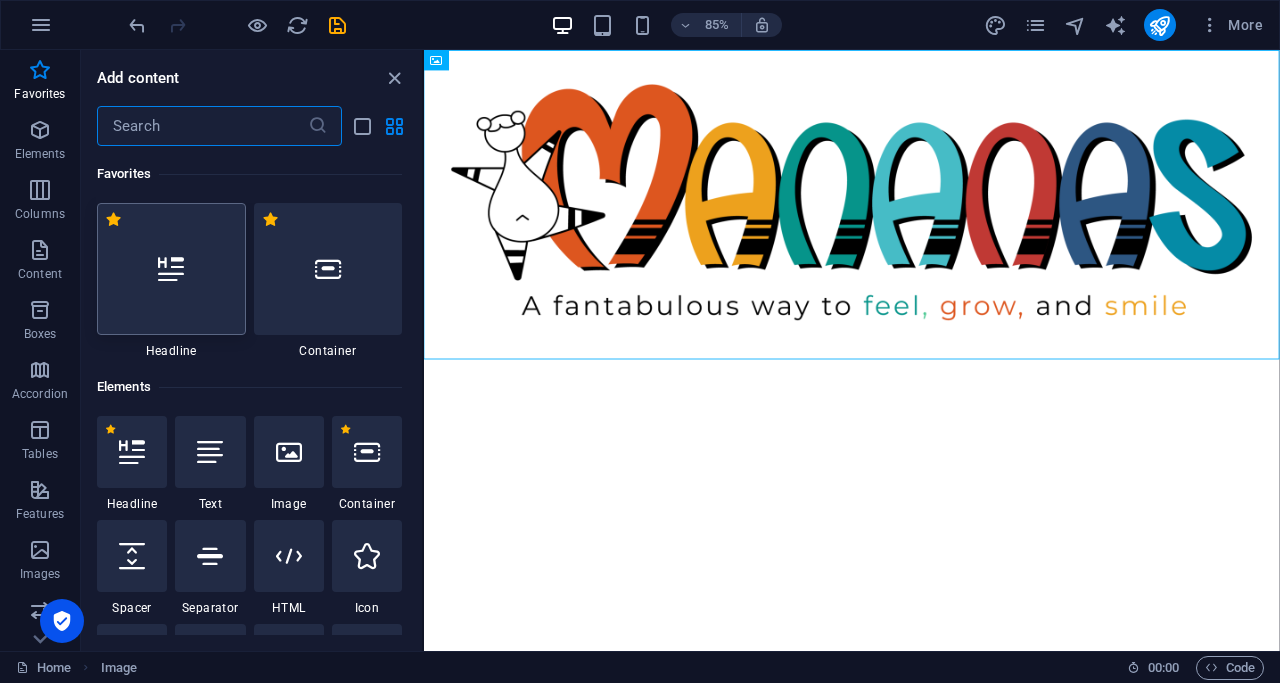 click at bounding box center [171, 269] 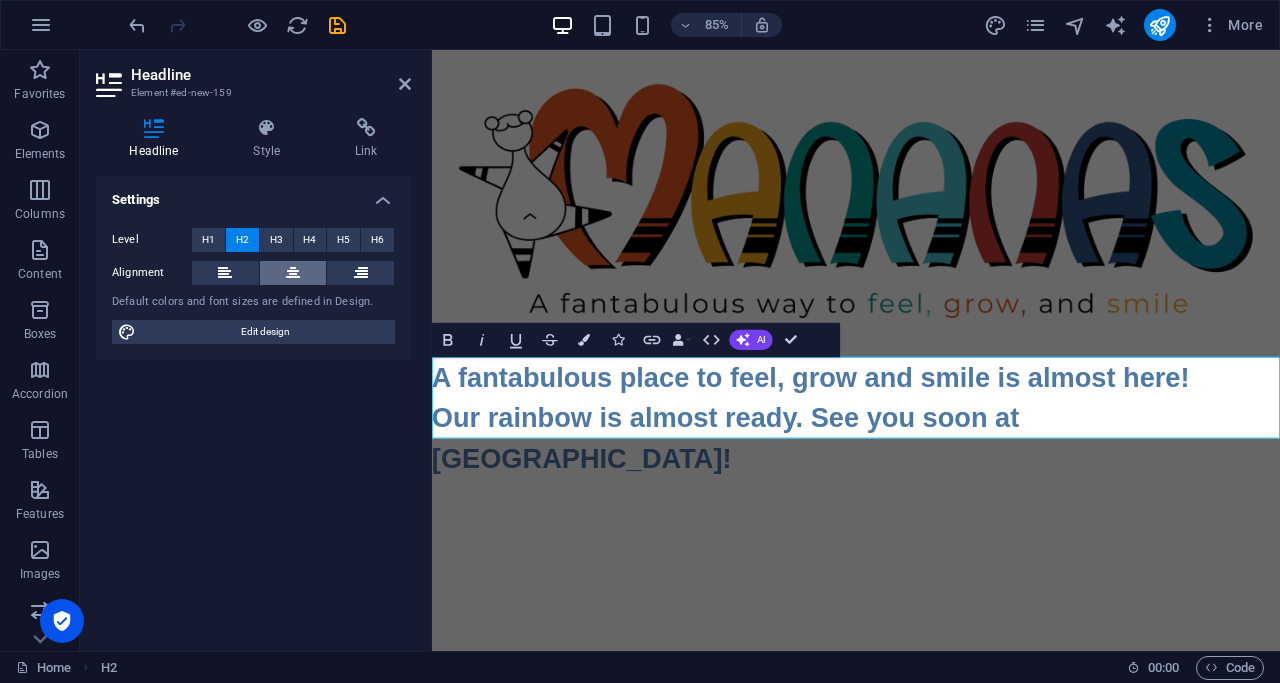 click at bounding box center (293, 273) 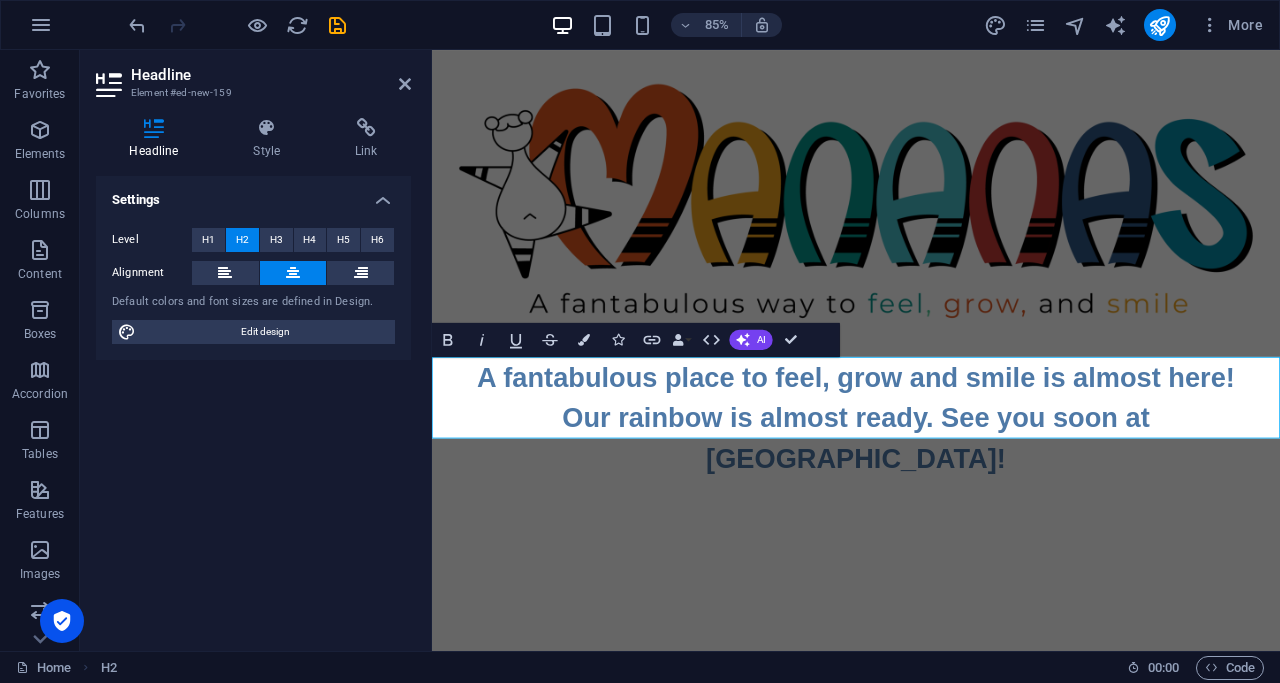 click on "Skip to main content
A fantabulous place to feel, grow and smile is almost here! Our rainbow is almost ready. See you soon at [GEOGRAPHIC_DATA]!" at bounding box center [931, 302] 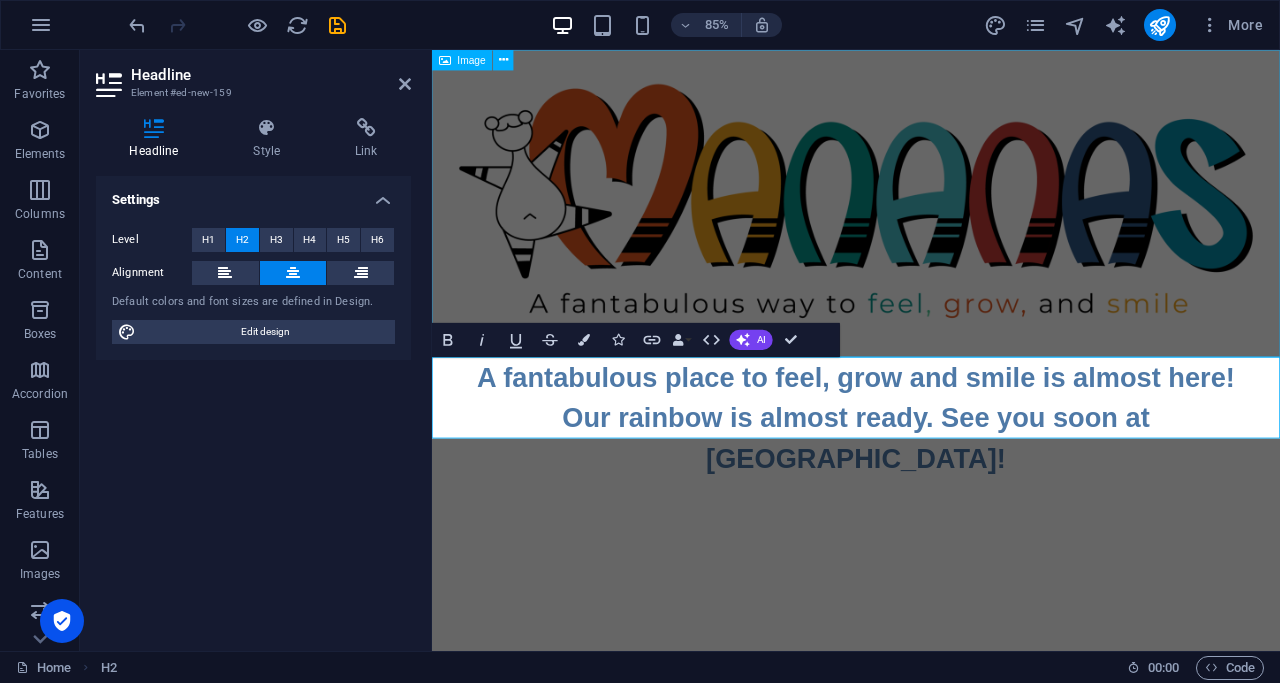 click at bounding box center [931, 230] 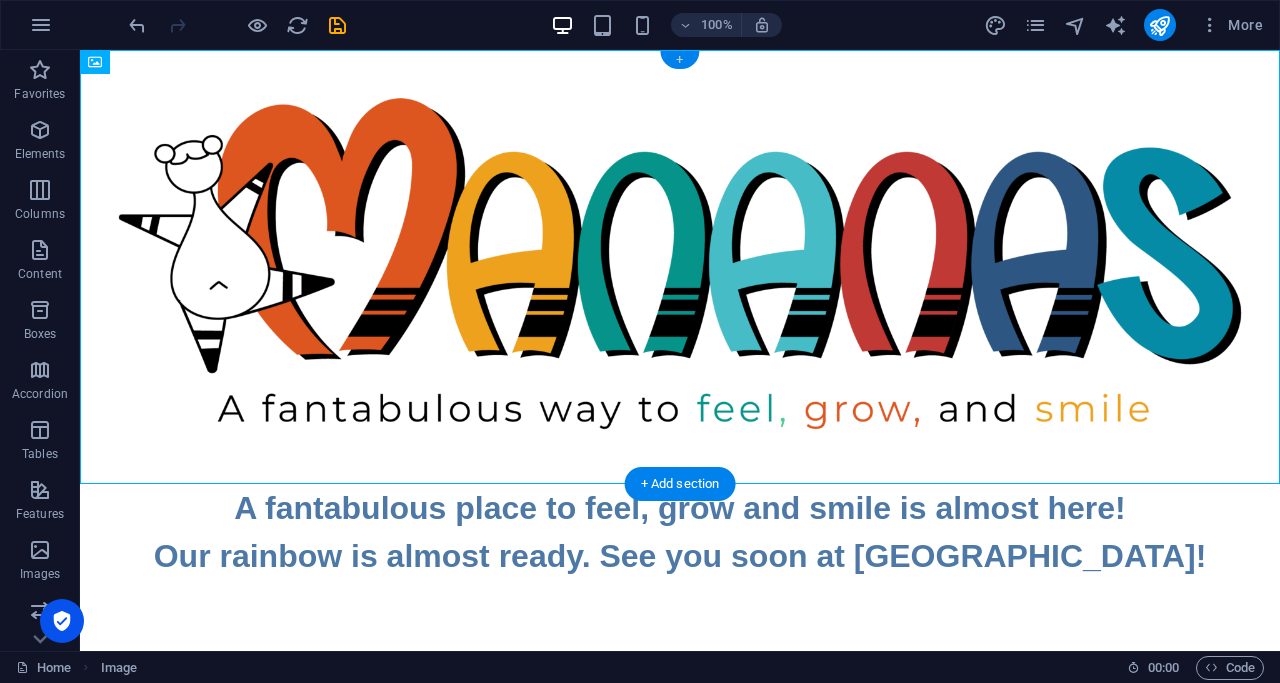 click on "+" at bounding box center (679, 60) 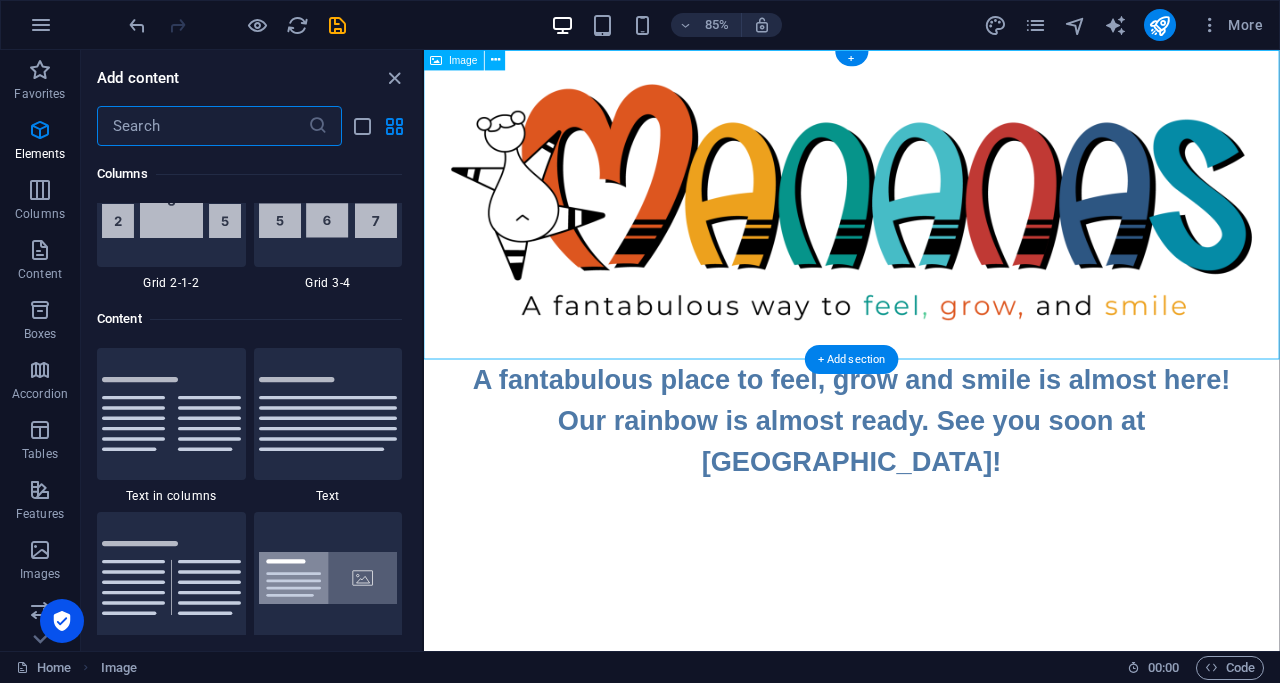 scroll, scrollTop: 3499, scrollLeft: 0, axis: vertical 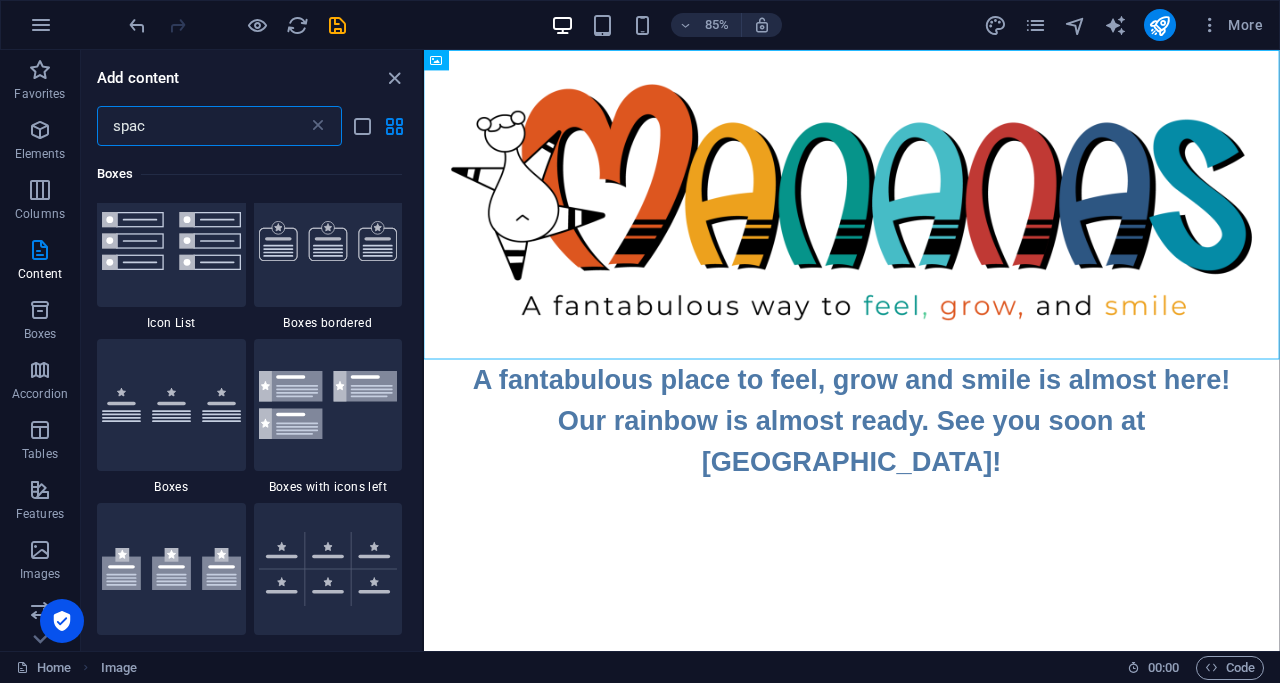 type on "space" 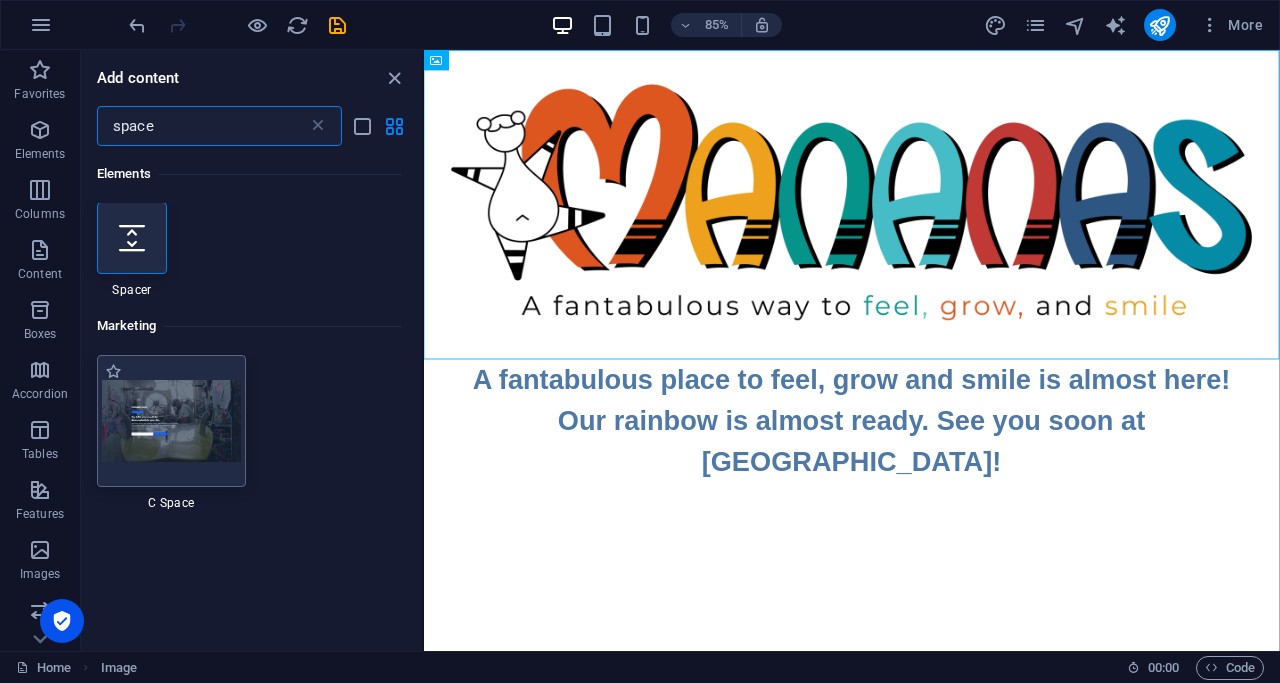 scroll, scrollTop: 0, scrollLeft: 0, axis: both 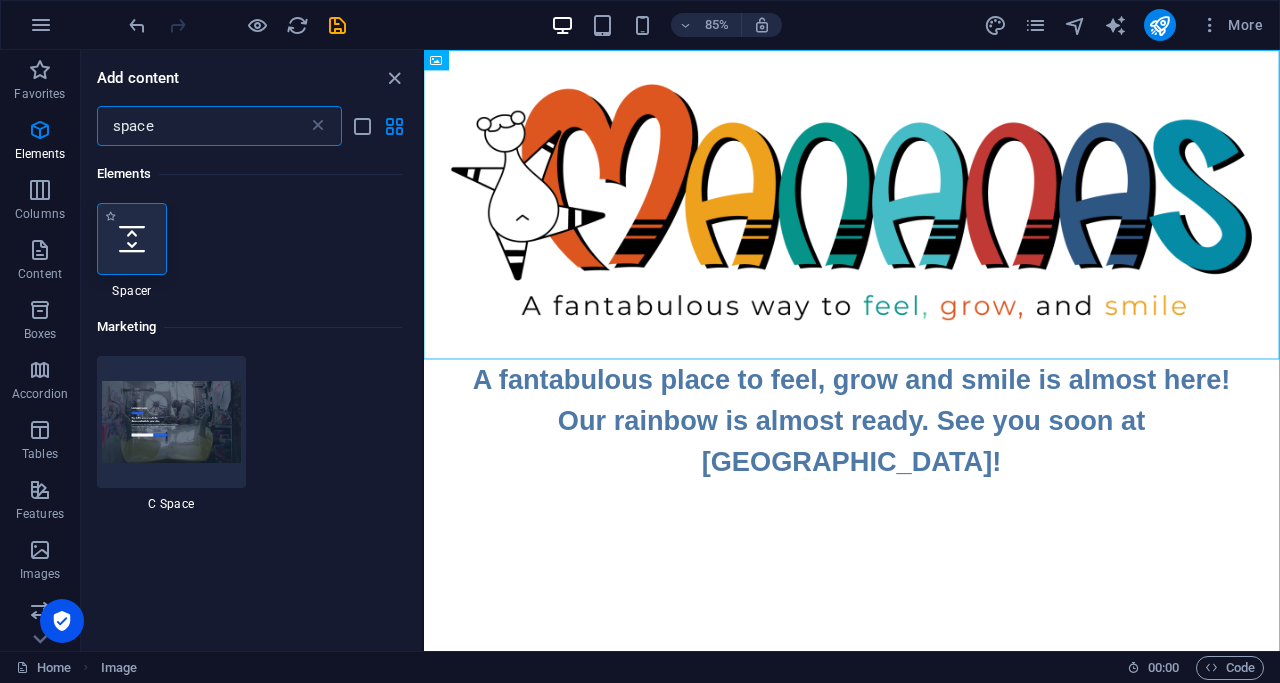 click at bounding box center (132, 239) 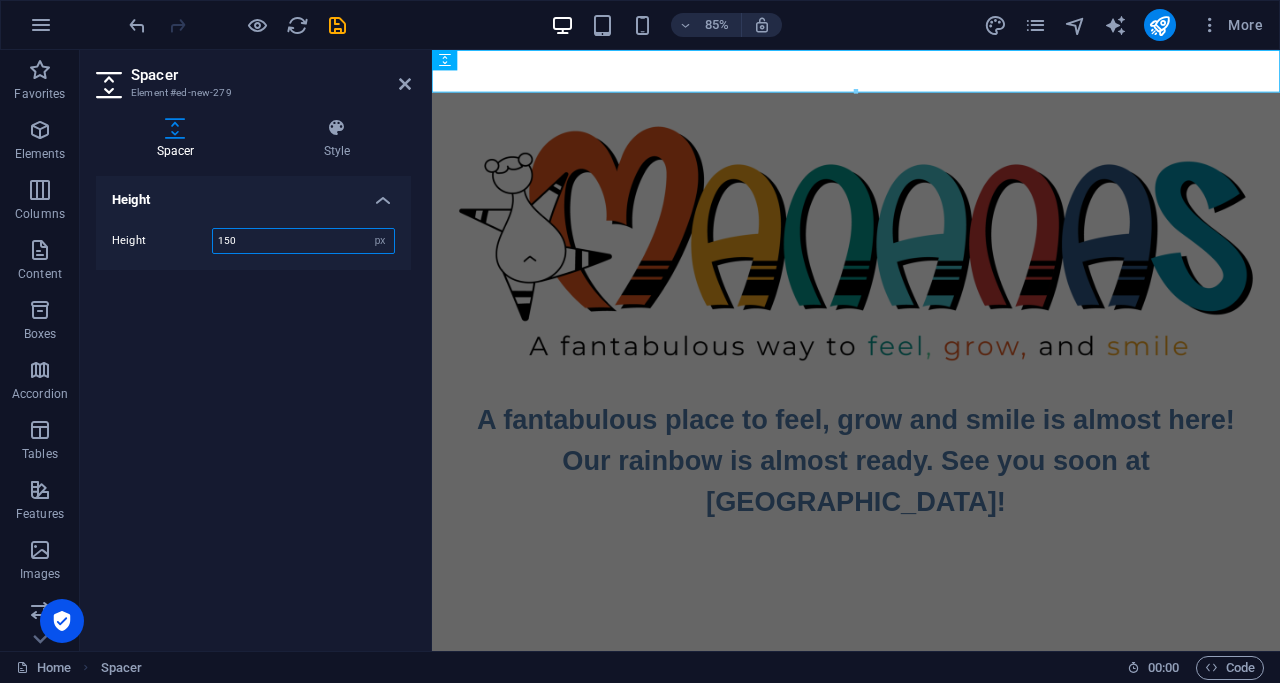 type on "150" 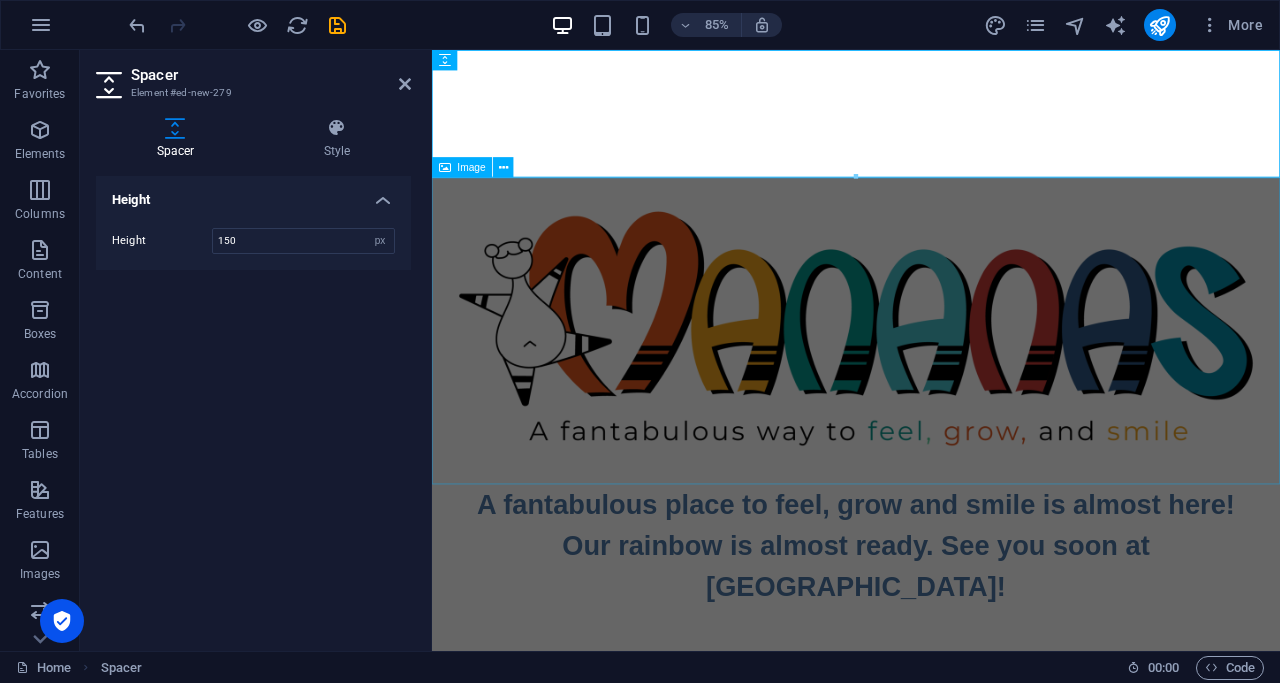 click at bounding box center [931, 380] 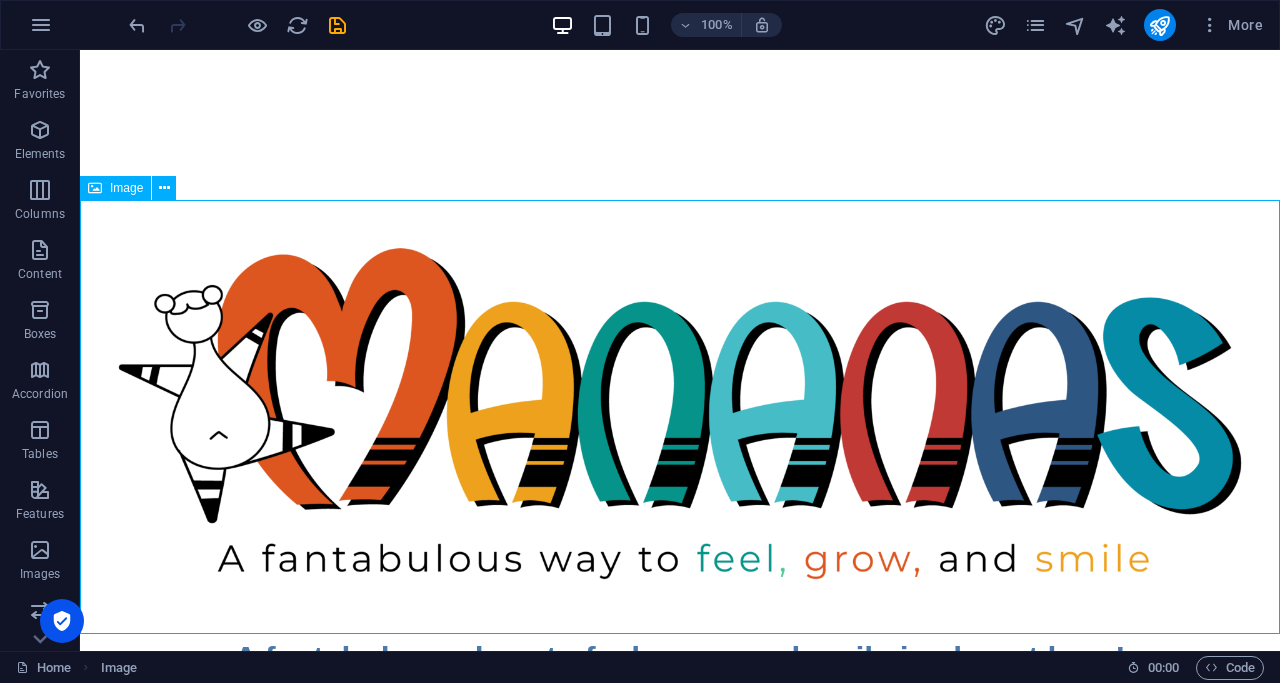 click at bounding box center [680, 417] 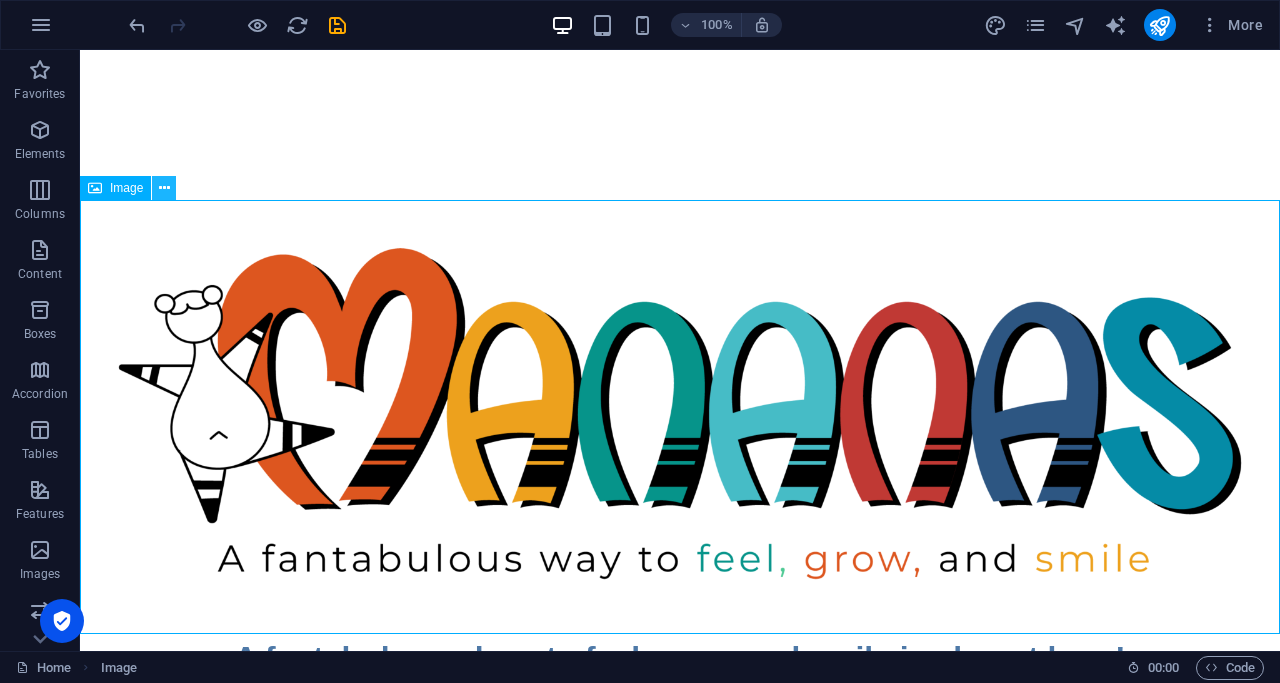 click at bounding box center [164, 188] 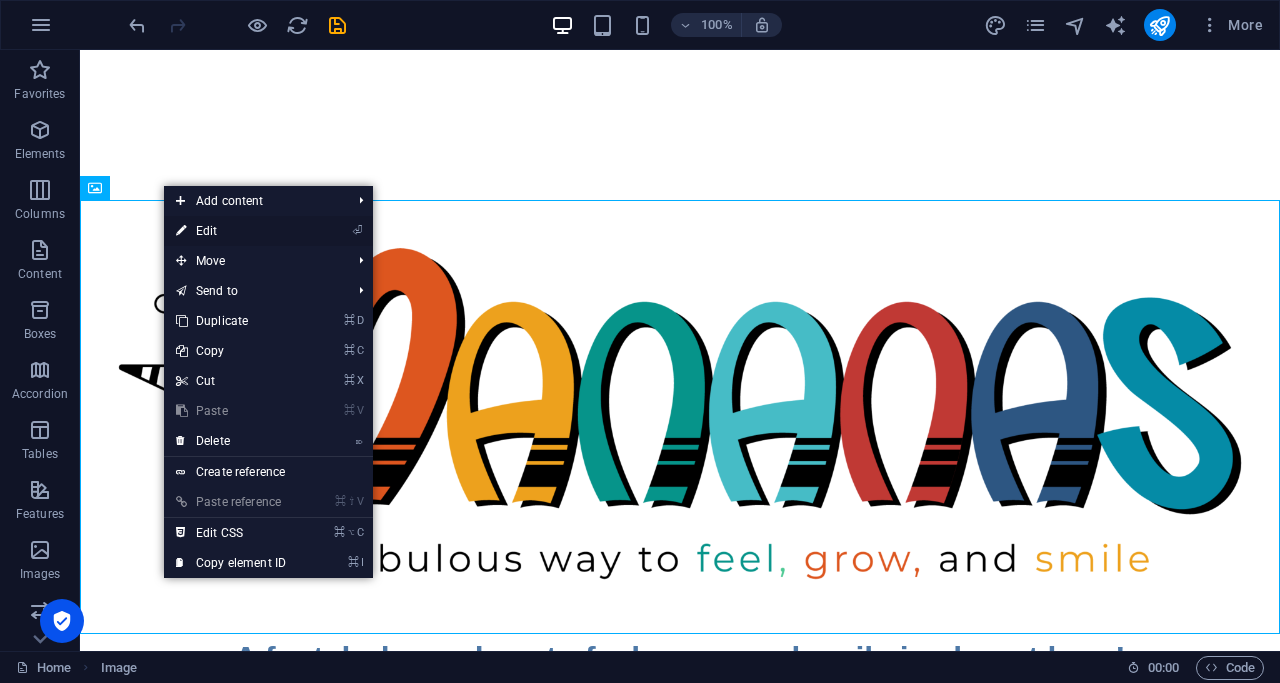 click on "⏎  Edit" at bounding box center [231, 231] 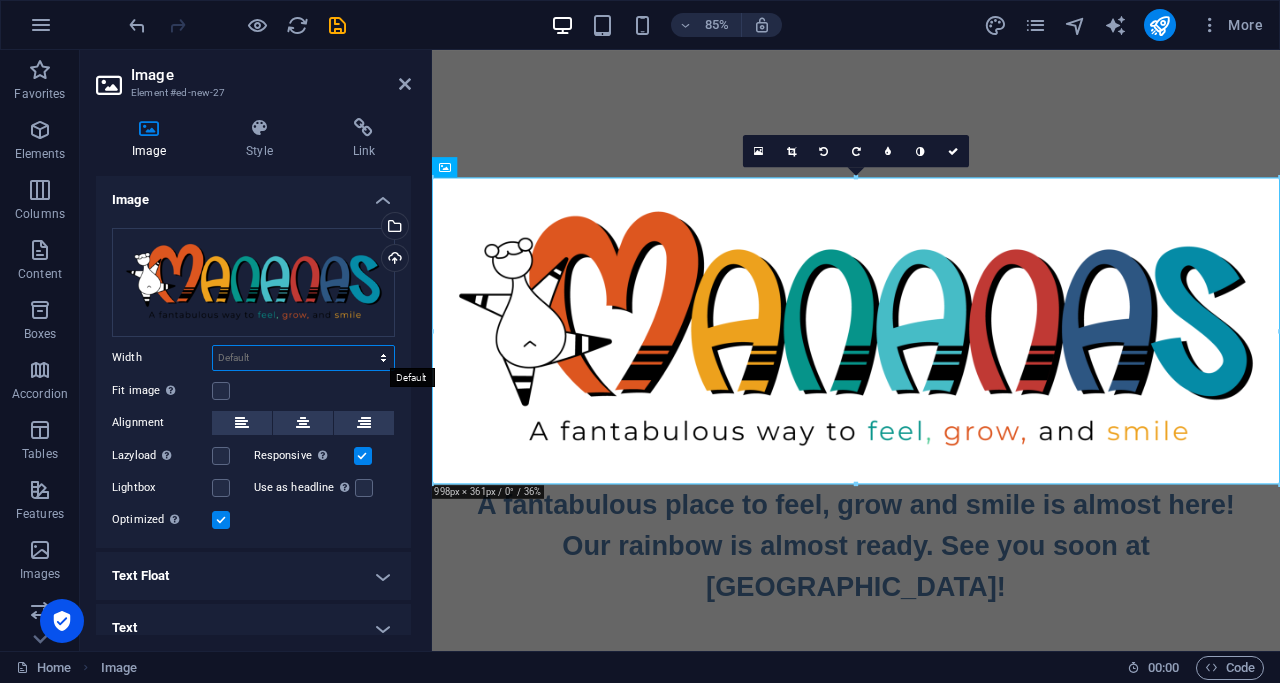 click on "Default auto px rem % em vh vw" at bounding box center [303, 358] 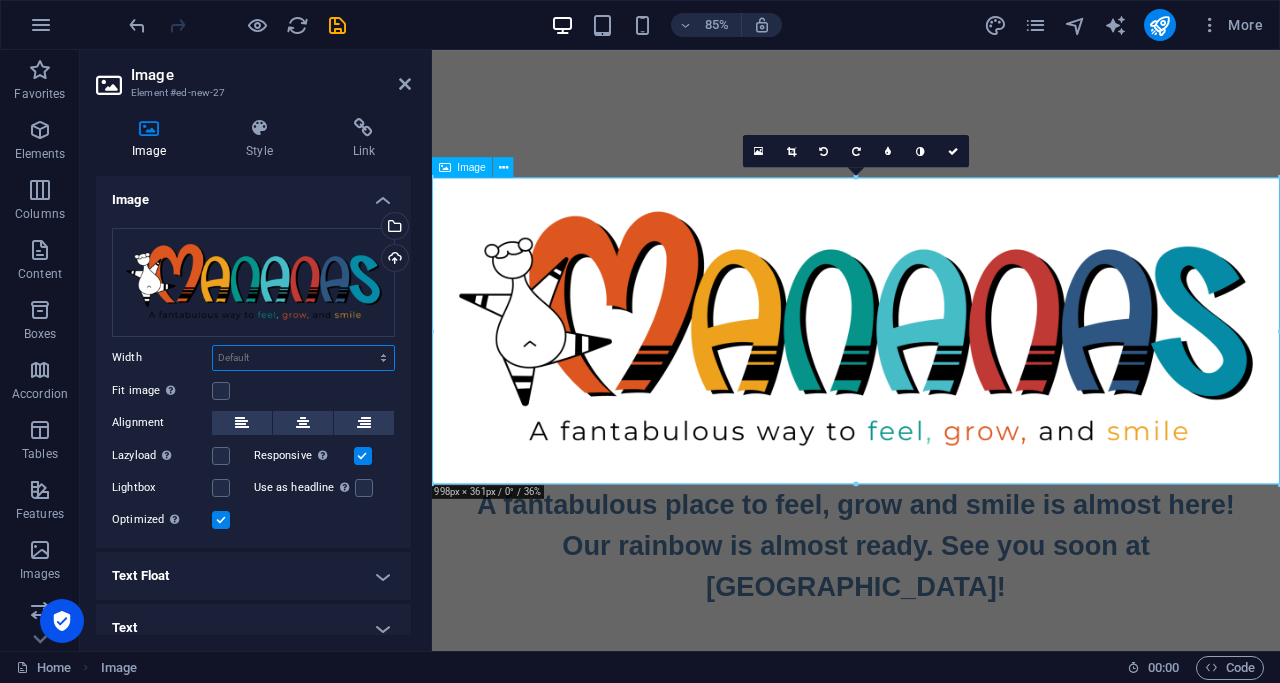 drag, startPoint x: 1707, startPoint y: 229, endPoint x: 1166, endPoint y: 404, distance: 568.60004 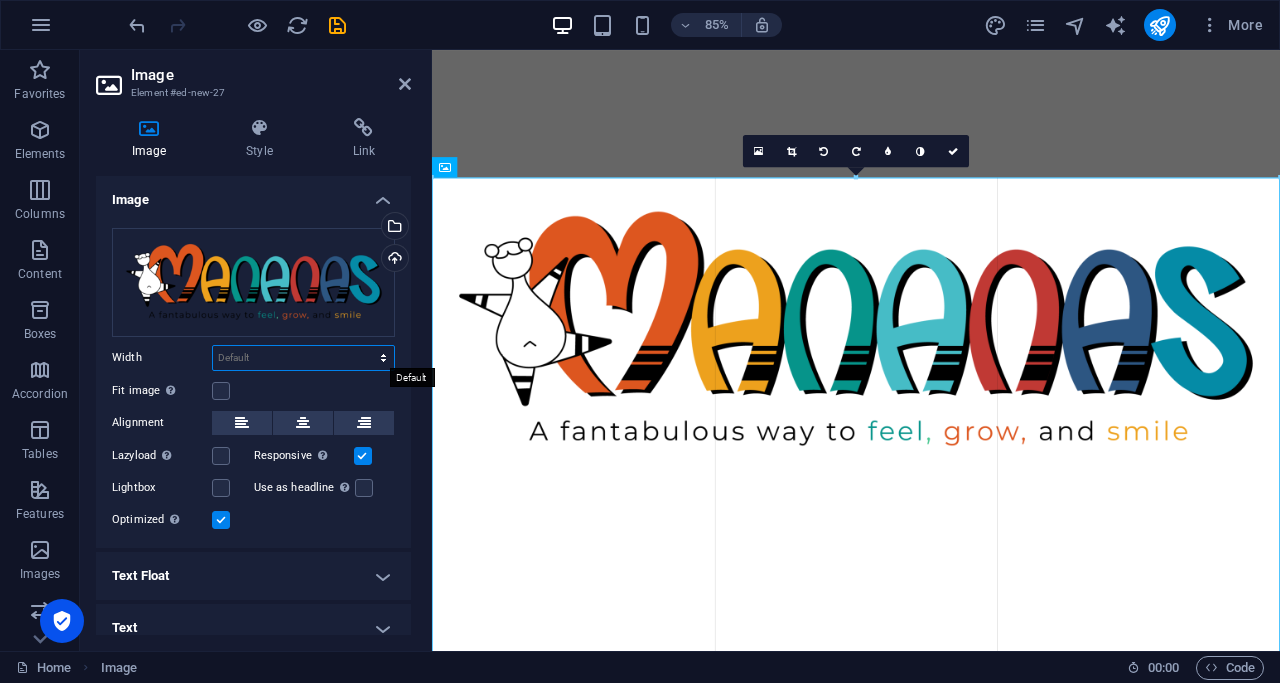 click on "Default auto px rem % em vh vw" at bounding box center [303, 358] 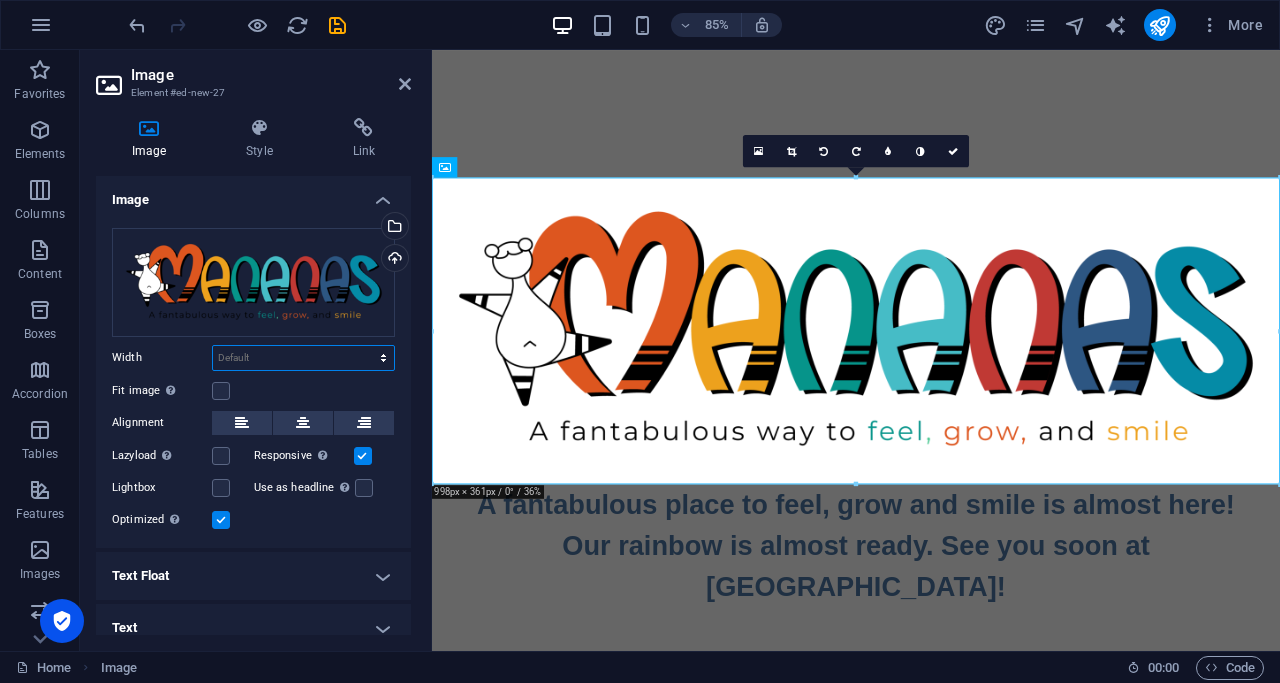 select on "px" 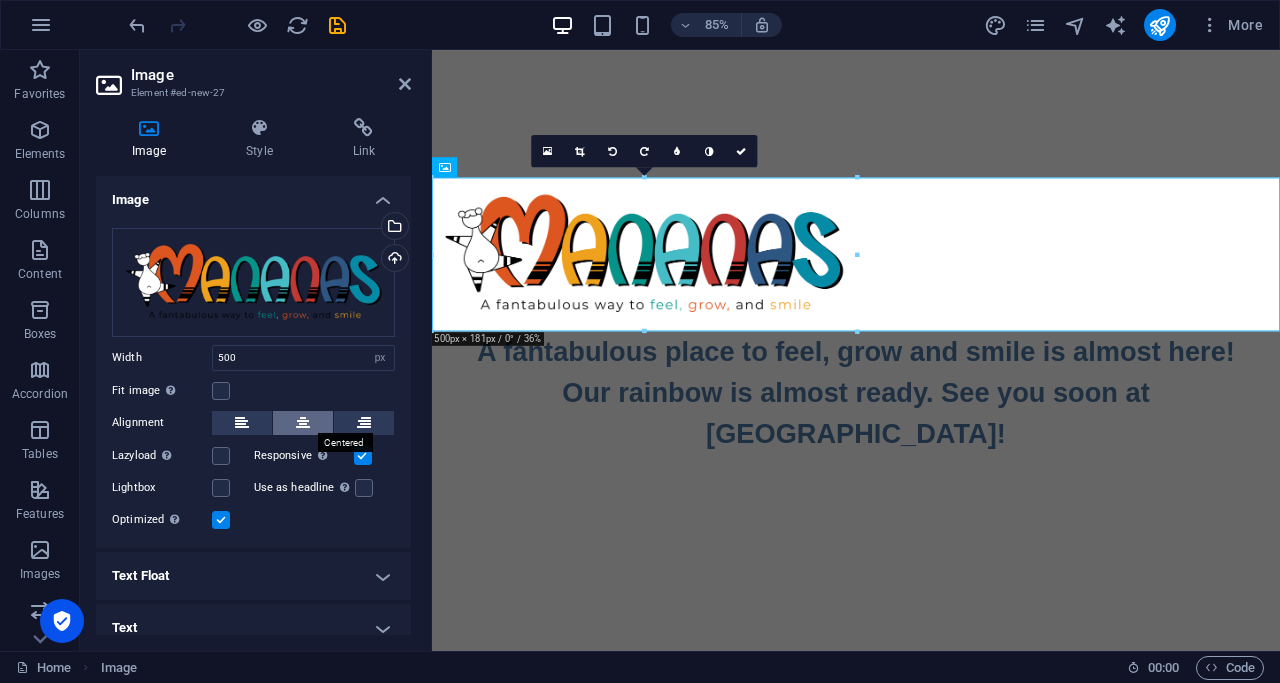 click at bounding box center (303, 423) 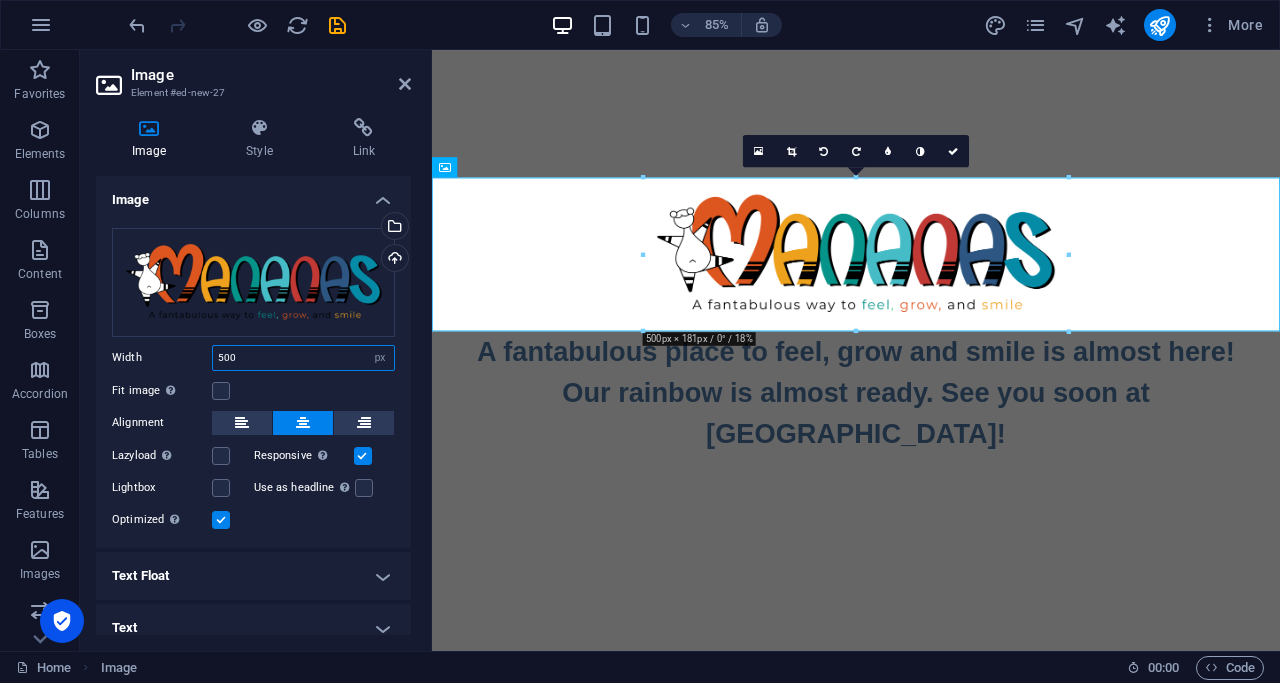 click on "500" at bounding box center [303, 358] 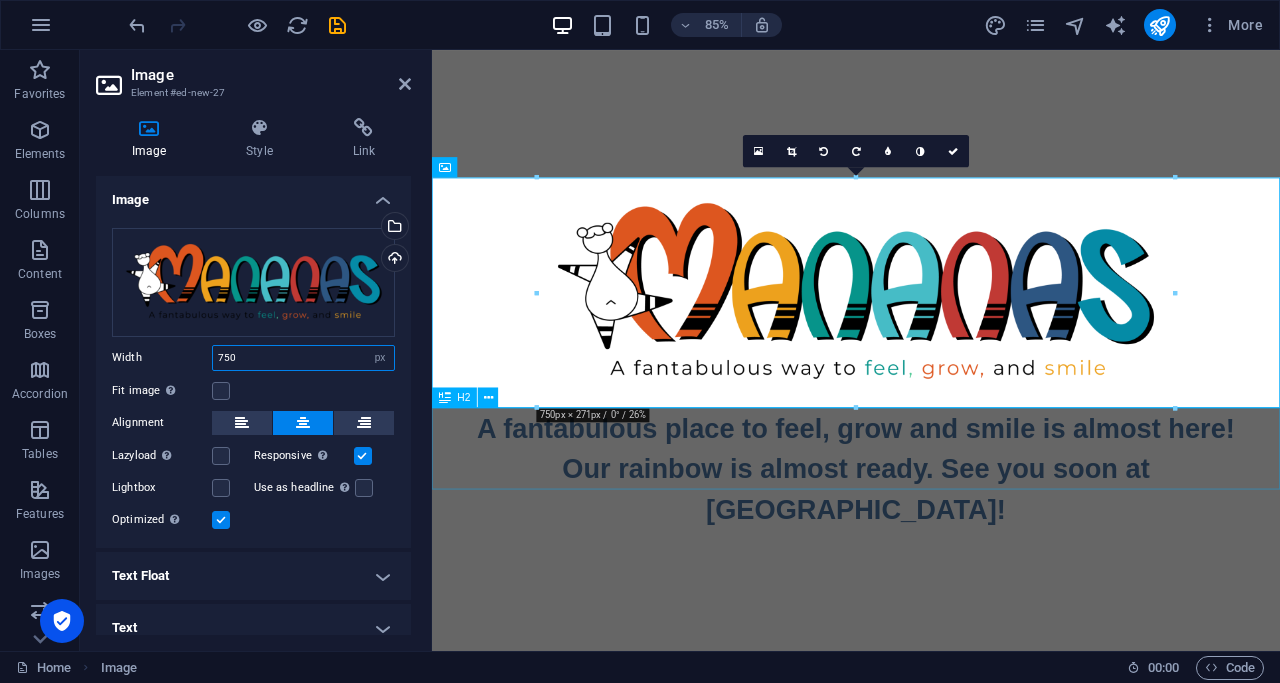 type on "750" 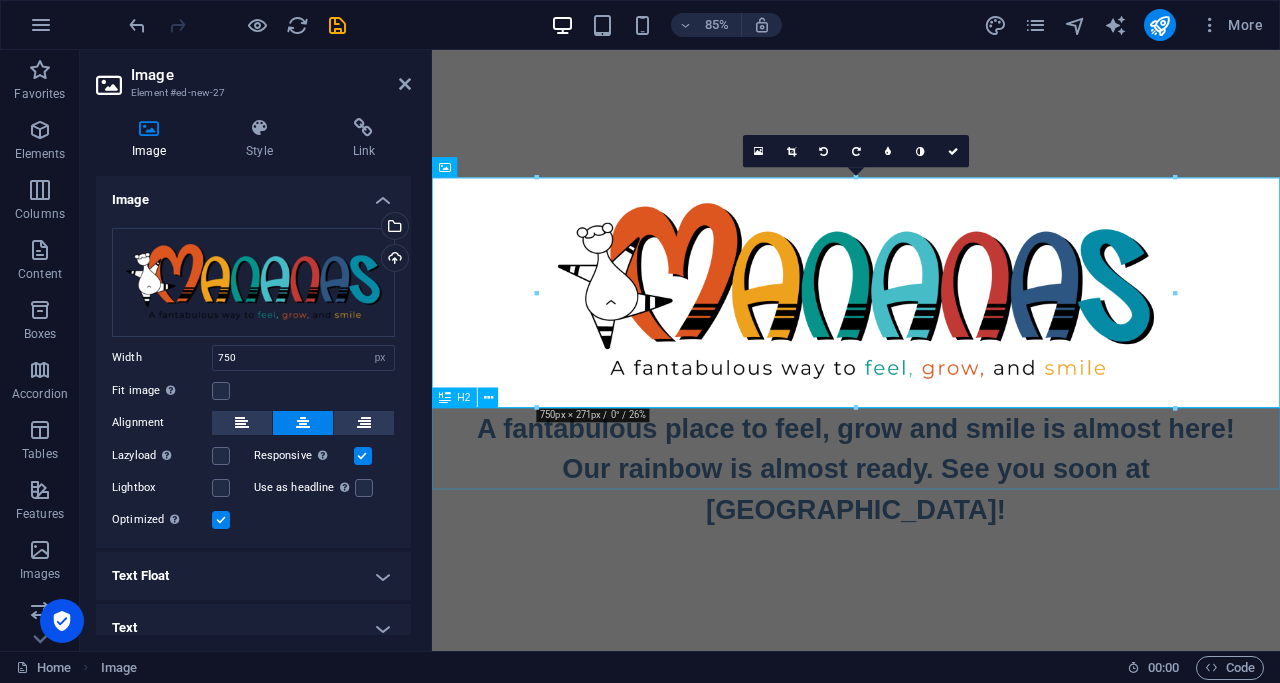 click on "A fantabulous place to feel, grow and smile is almost here! Our rainbow is almost ready. See you soon at [GEOGRAPHIC_DATA]!" at bounding box center [931, 543] 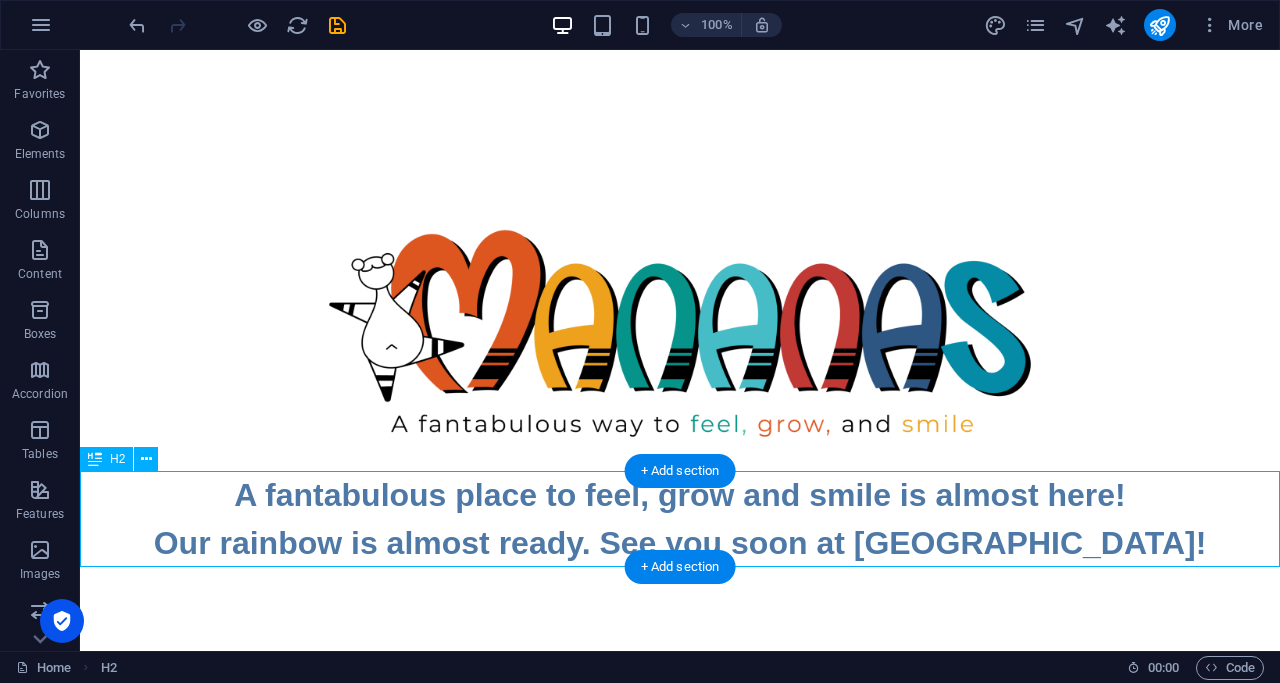 click on "A fantabulous place to feel, grow and smile is almost here! Our rainbow is almost ready. See you soon at [GEOGRAPHIC_DATA]!" at bounding box center (680, 519) 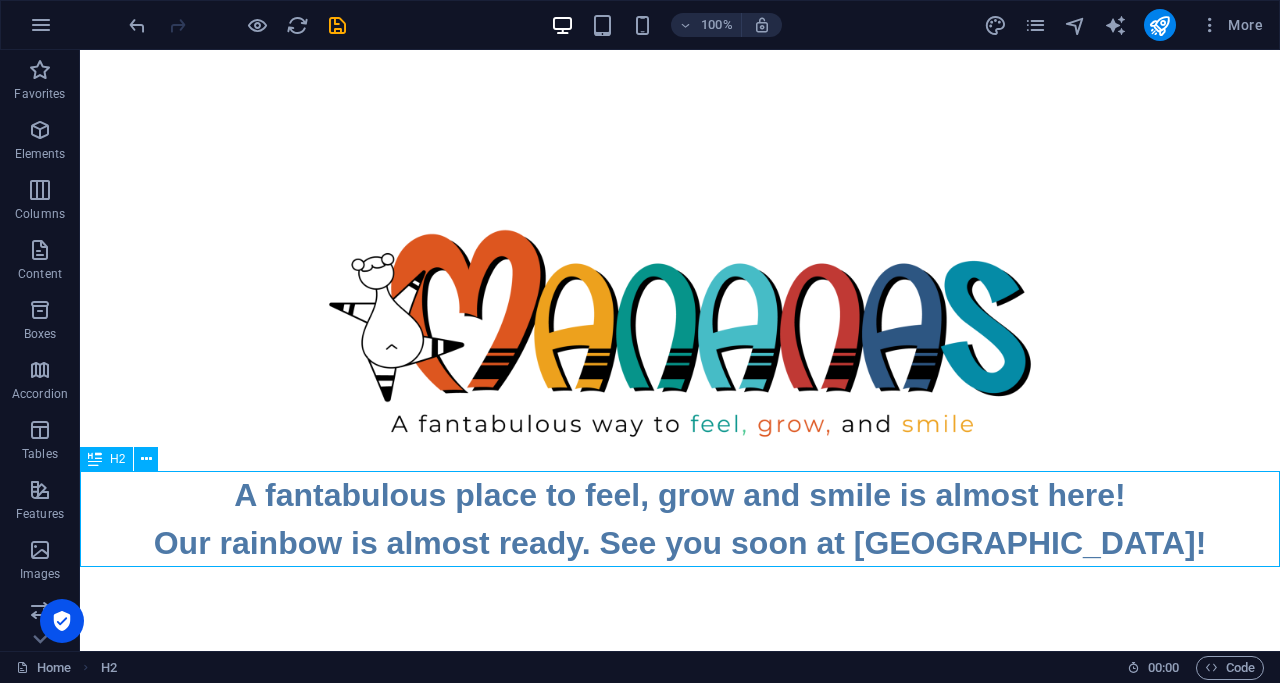 click on "H2" at bounding box center [117, 459] 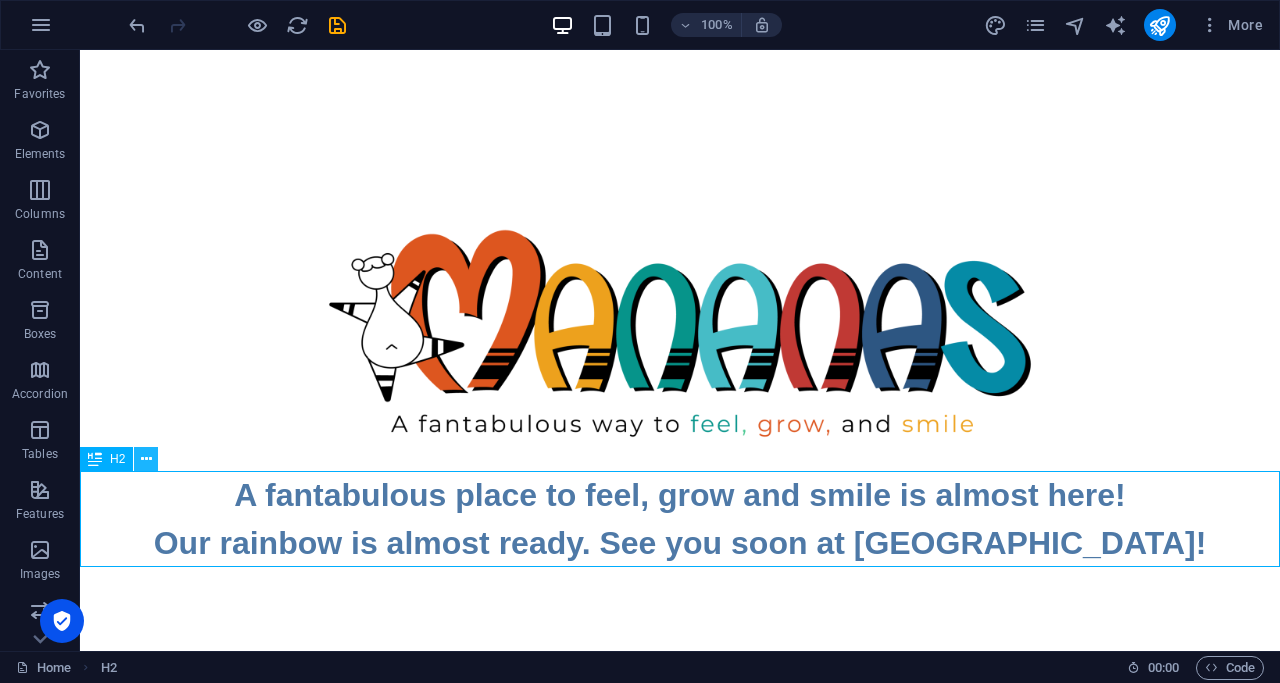 click at bounding box center (146, 459) 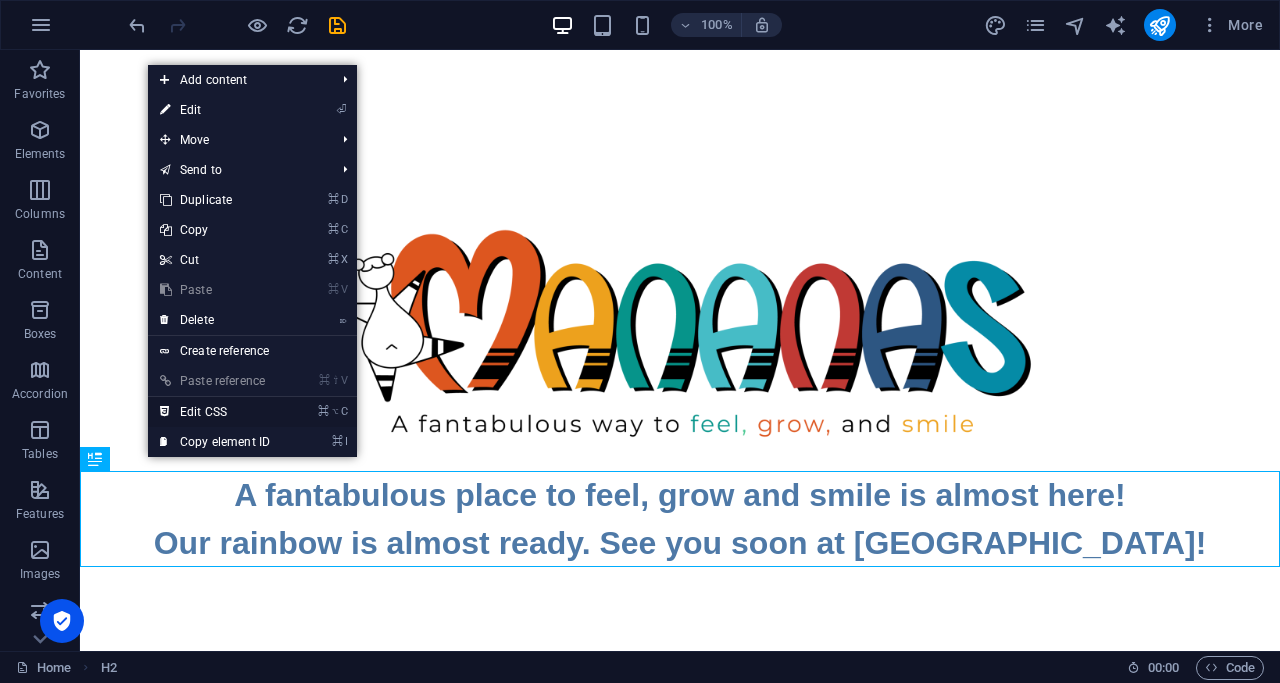 click on "⌘ ⌥ C  Edit CSS" at bounding box center [215, 412] 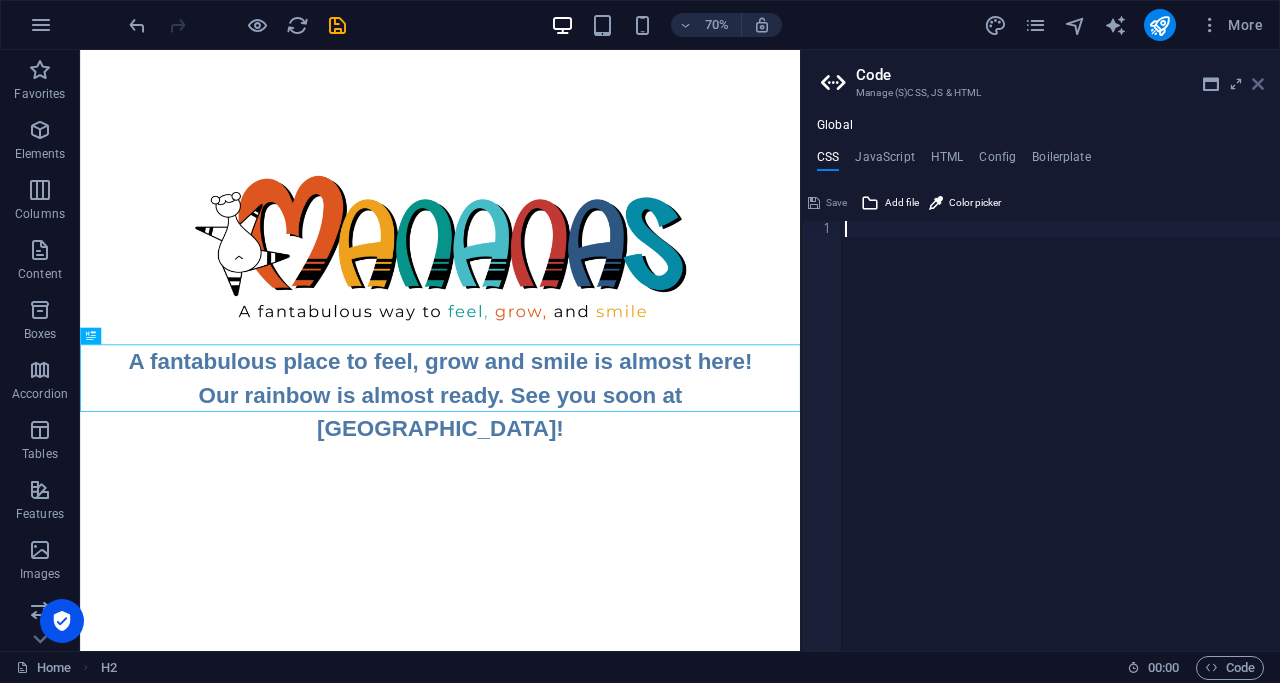 click at bounding box center [1258, 84] 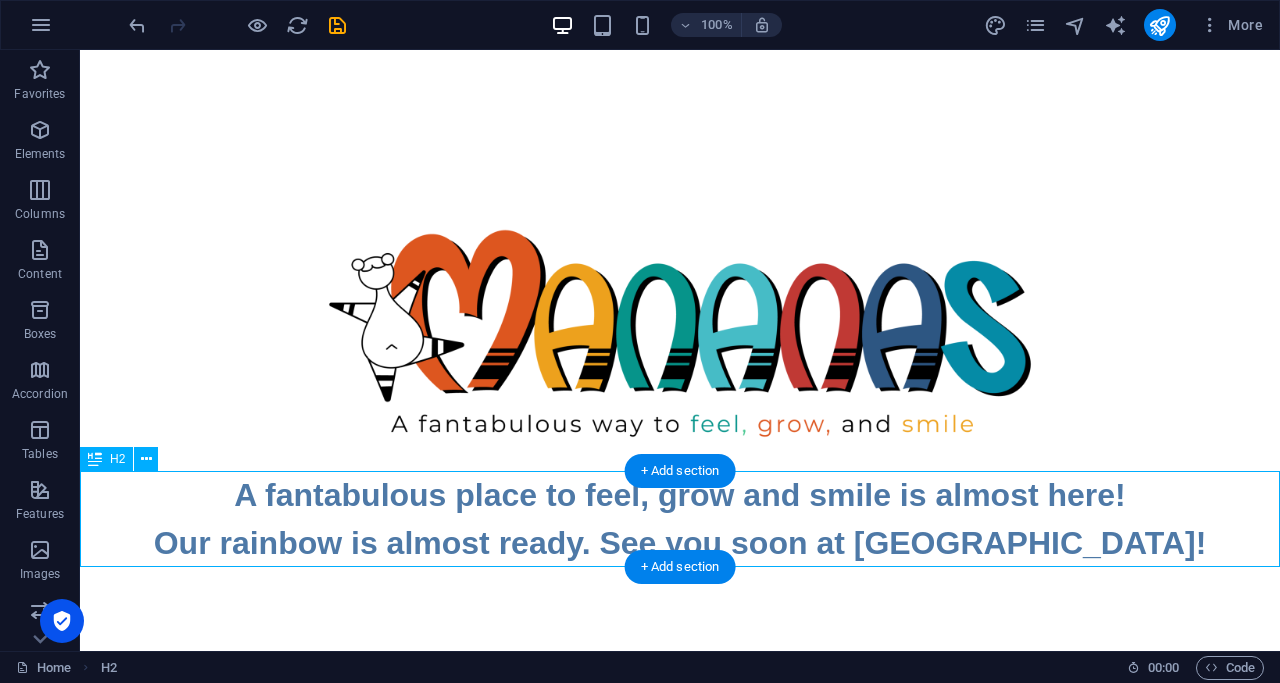 click on "A fantabulous place to feel, grow and smile is almost here! Our rainbow is almost ready. See you soon at [GEOGRAPHIC_DATA]!" at bounding box center (680, 519) 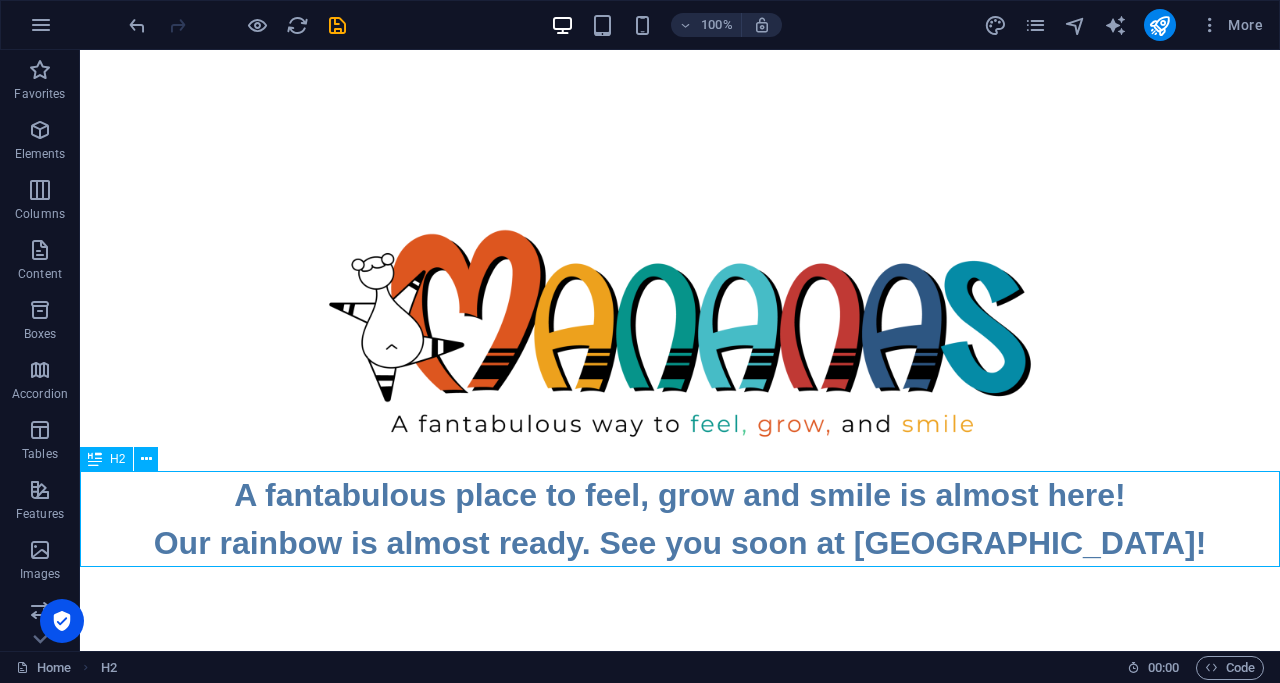 click at bounding box center (95, 459) 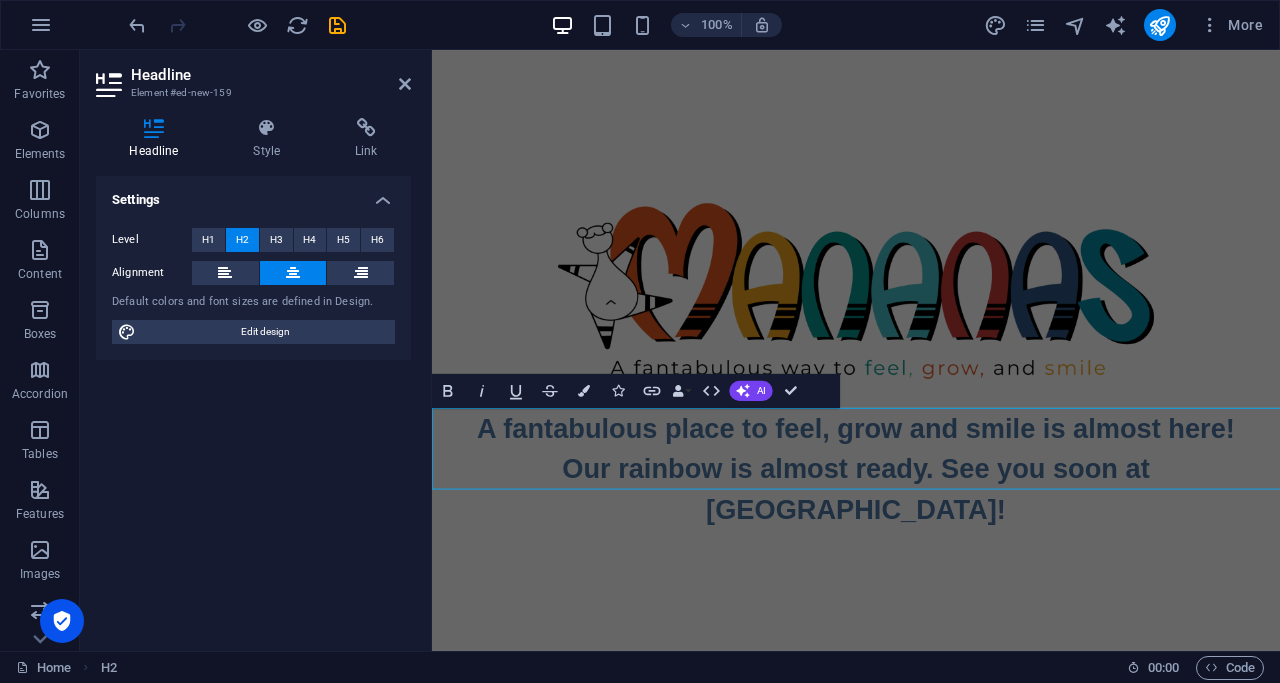 click on "Headline Style Link Settings Level H1 H2 H3 H4 H5 H6 Alignment Default colors and font sizes are defined in Design. Edit design Preset Element Layout How this element expands within the layout (Flexbox). Size Default auto px % 1/1 1/2 1/3 1/4 1/5 1/6 1/7 1/8 1/9 1/10 Grow Shrink Order Container layout Visible Visible Opacity 100 % Overflow Spacing Margin Default auto px % rem vw vh Custom Custom auto px % rem vw vh auto px % rem vw vh auto px % rem vw vh auto px % rem vw vh Padding Default px rem % vh vw Custom Custom px rem % vh vw px rem % vh vw px rem % vh vw px rem % vh vw Border Style              - Width 1 auto px rem % vh vw Custom Custom 1 auto px rem % vh vw 1 auto px rem % vh vw 1 auto px rem % vh vw 1 auto px rem % vh vw  - Color Round corners Default px rem % vh vw Custom Custom px rem % vh vw px rem % vh vw px rem % vh vw px rem % vh vw Shadow Default None Outside Inside Color X offset 0 px rem vh vw Y offset 0 px rem vh vw Blur 0 px rem % vh vw Spread 0 px rem vh vw Text Shadow Default" at bounding box center (253, 376) 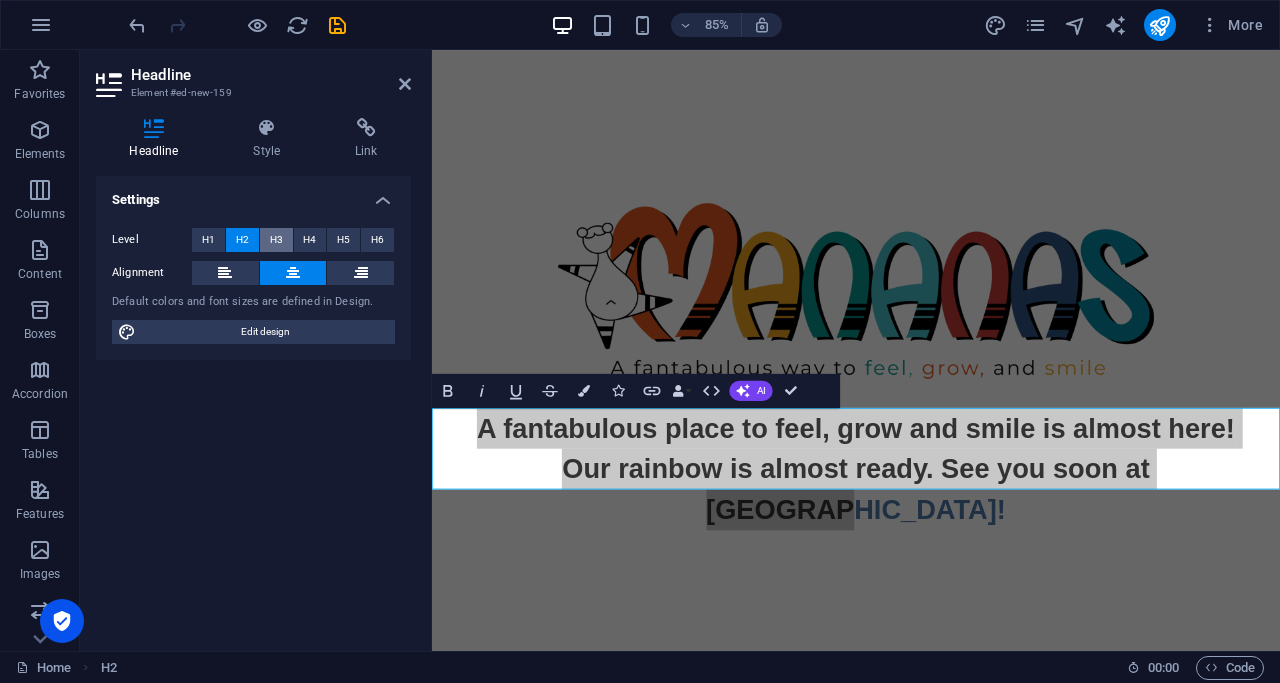 click on "H3" at bounding box center (276, 240) 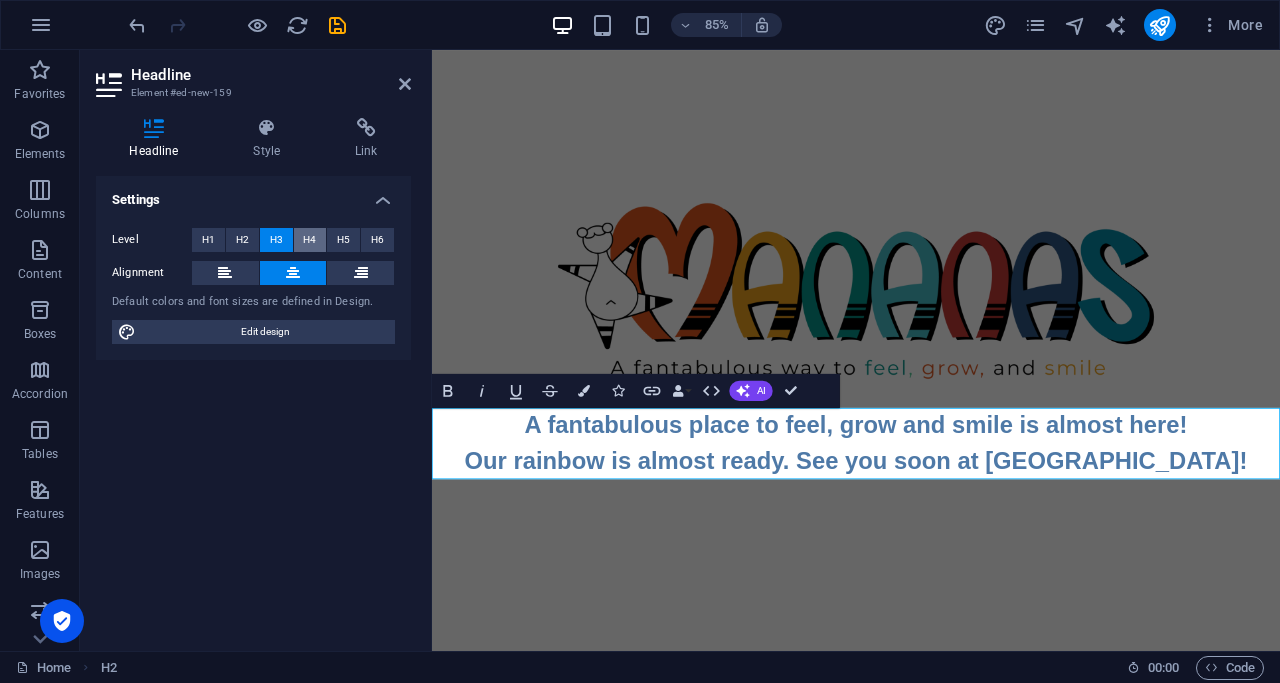 click on "H4" at bounding box center (309, 240) 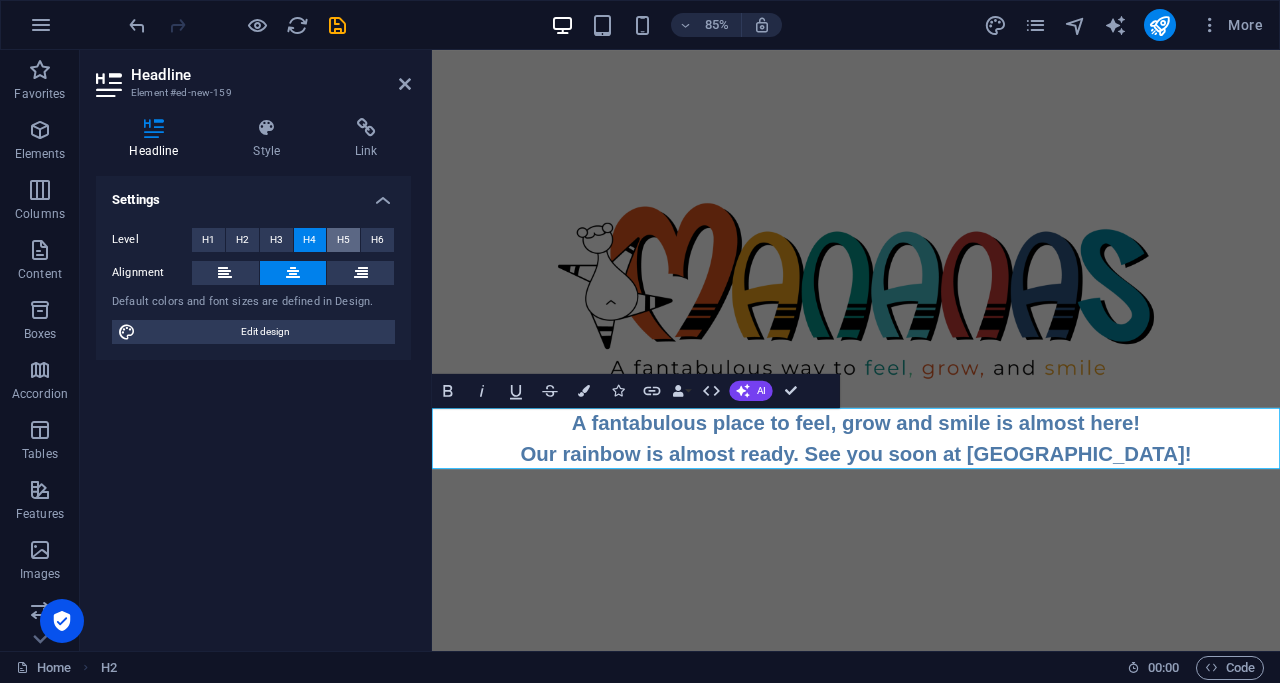 click on "H5" at bounding box center (343, 240) 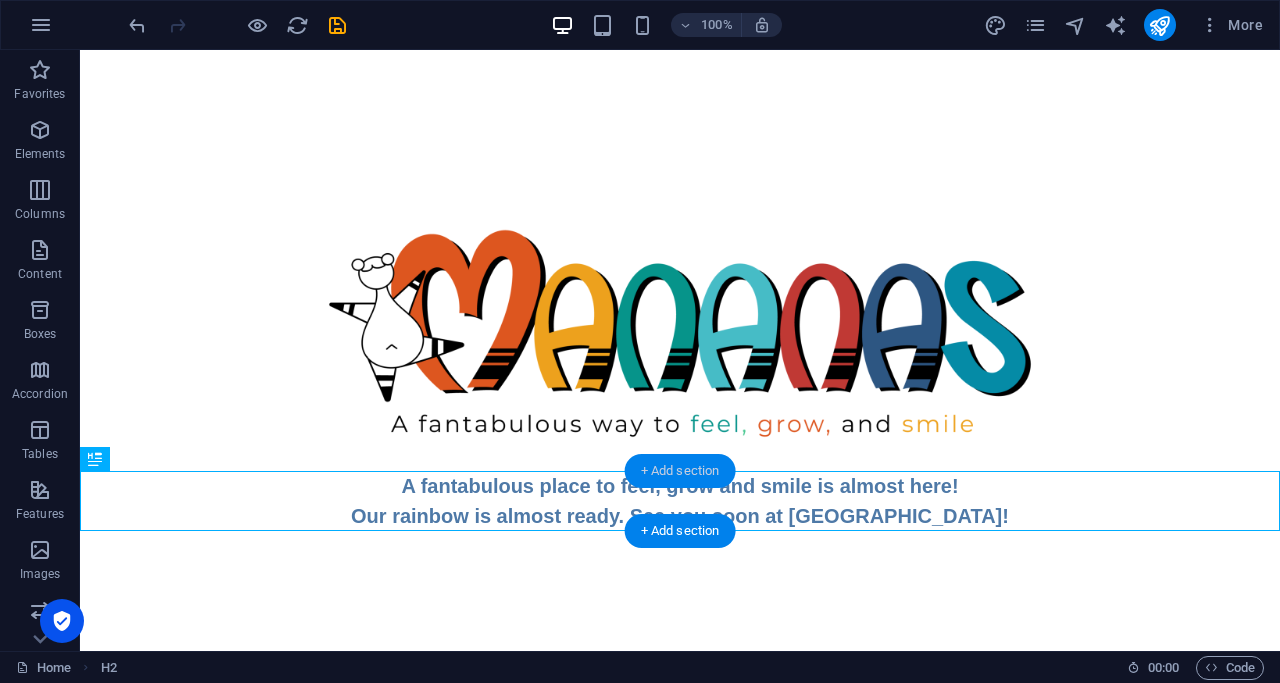 click on "+ Add section" at bounding box center (680, 471) 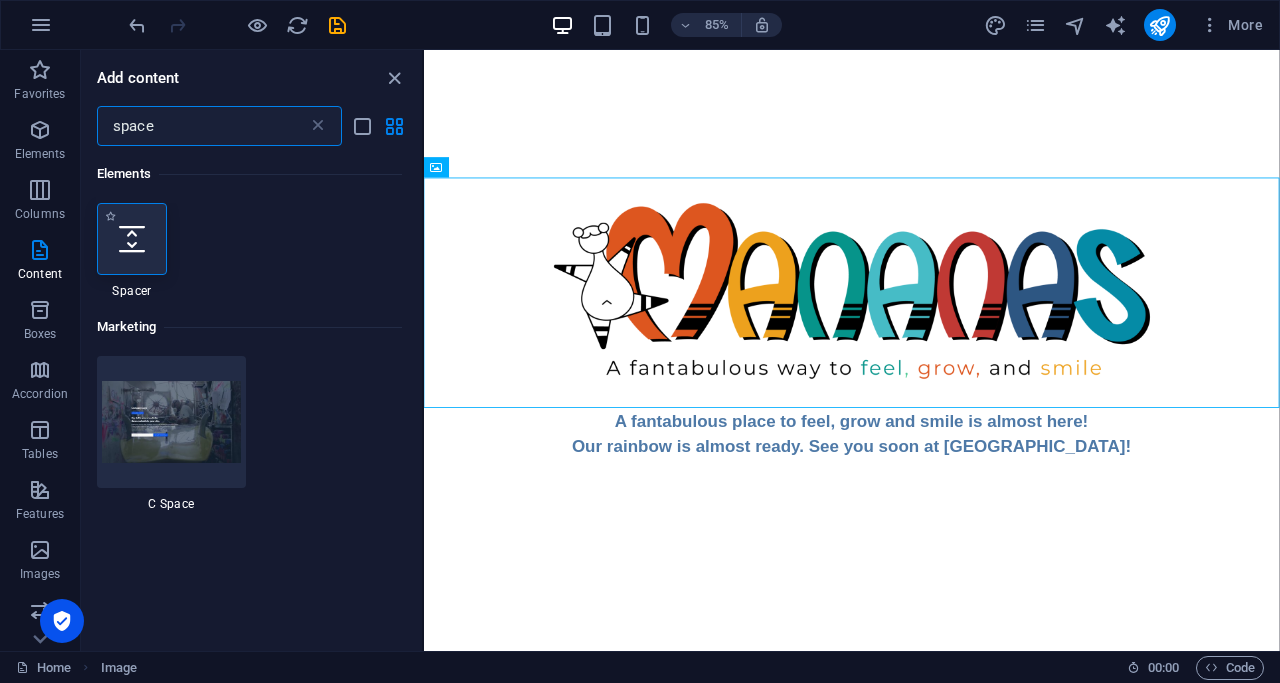 click at bounding box center [132, 239] 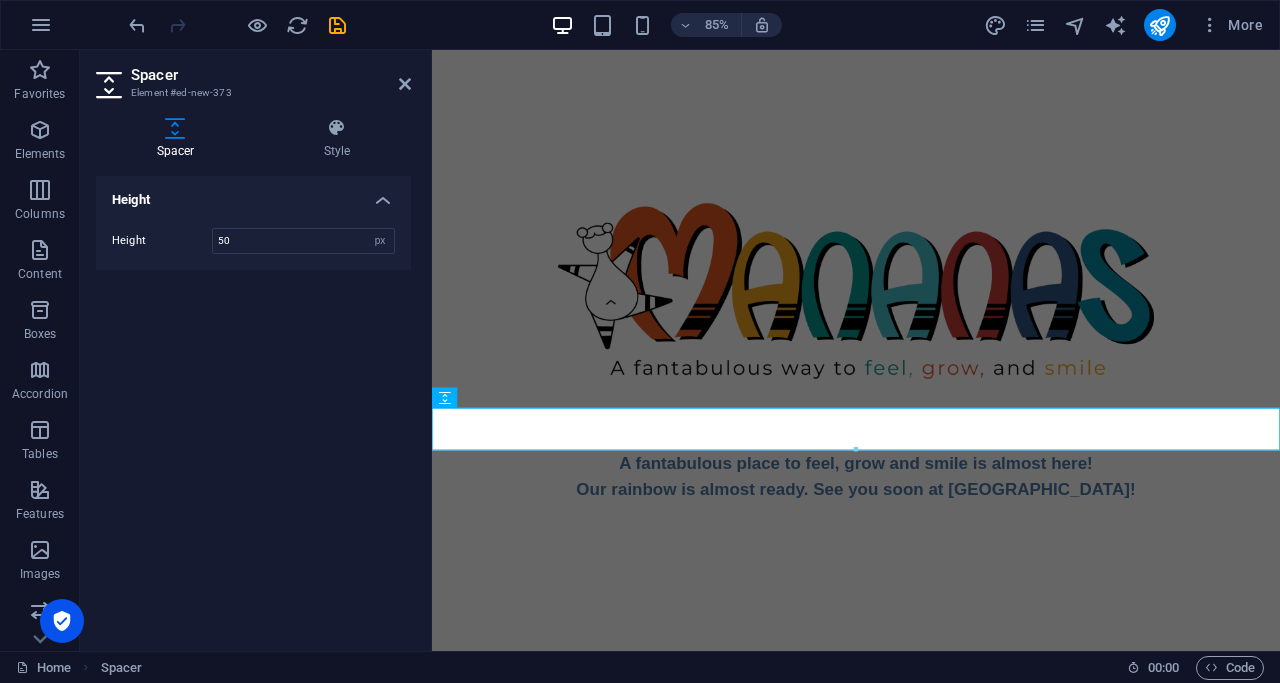 click on "Skip to main content
A fantabulous place to feel, grow and smile is almost here! Our rainbow is almost ready. See you soon at [GEOGRAPHIC_DATA]!" at bounding box center (931, 315) 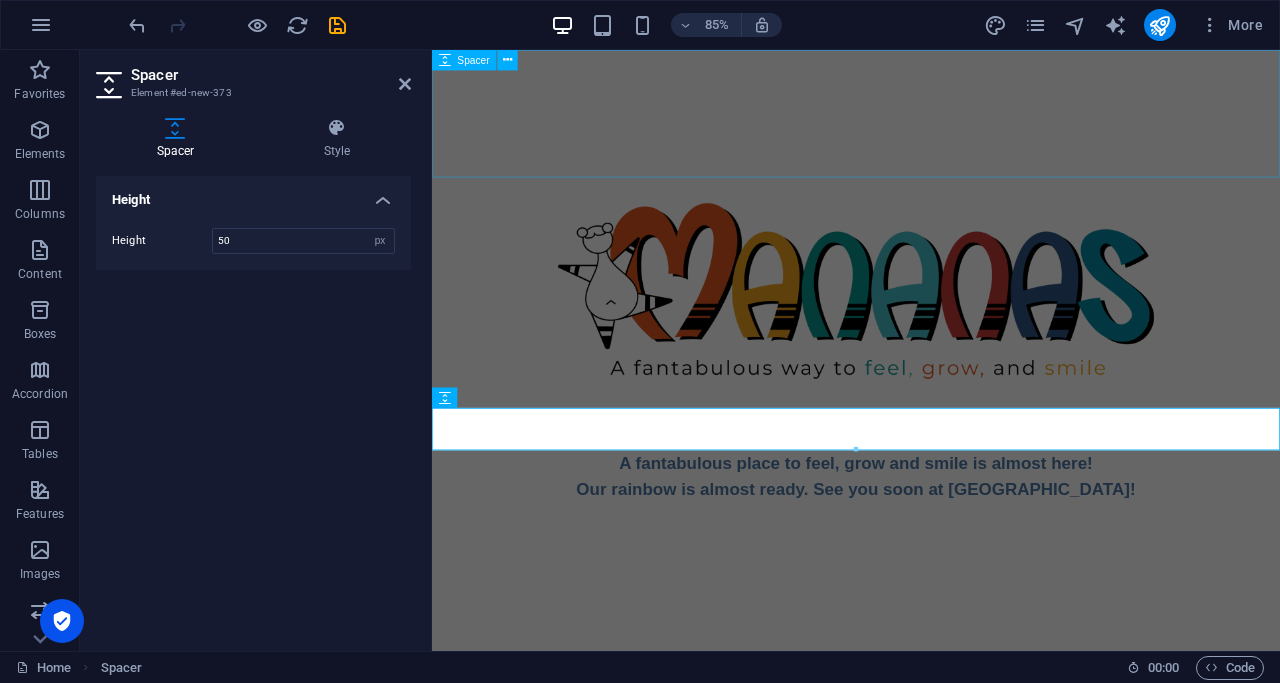 click at bounding box center (931, 125) 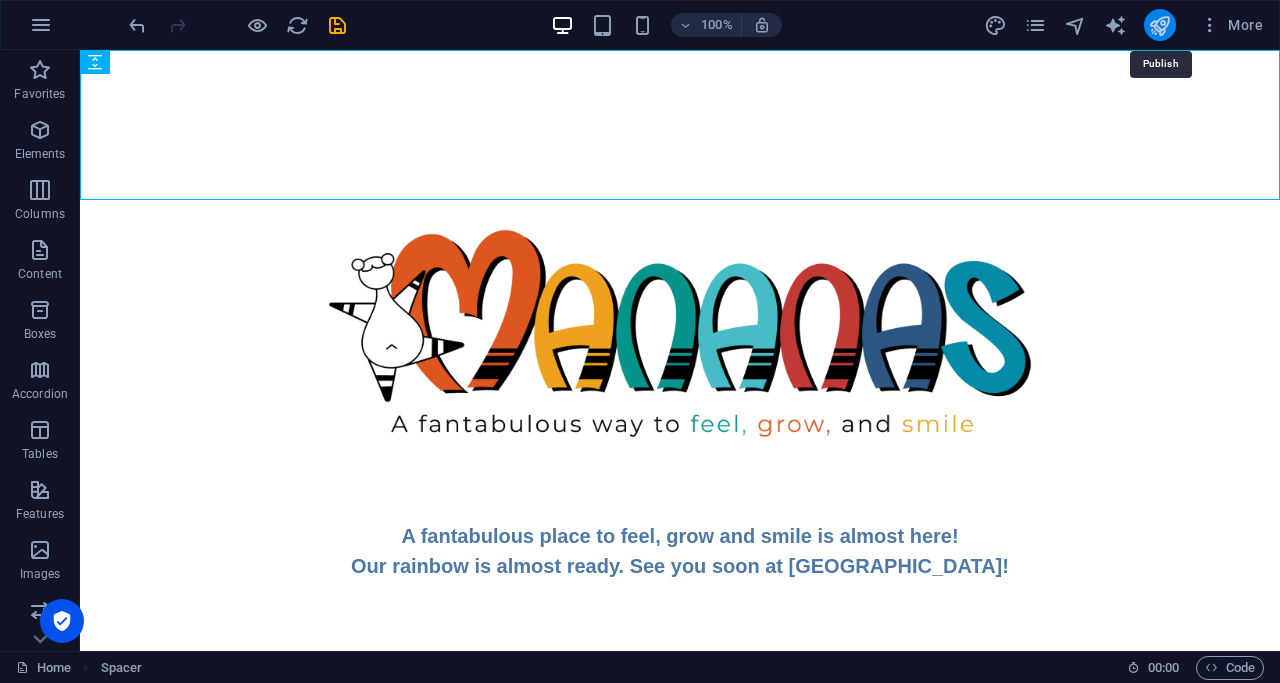 click at bounding box center [1159, 25] 